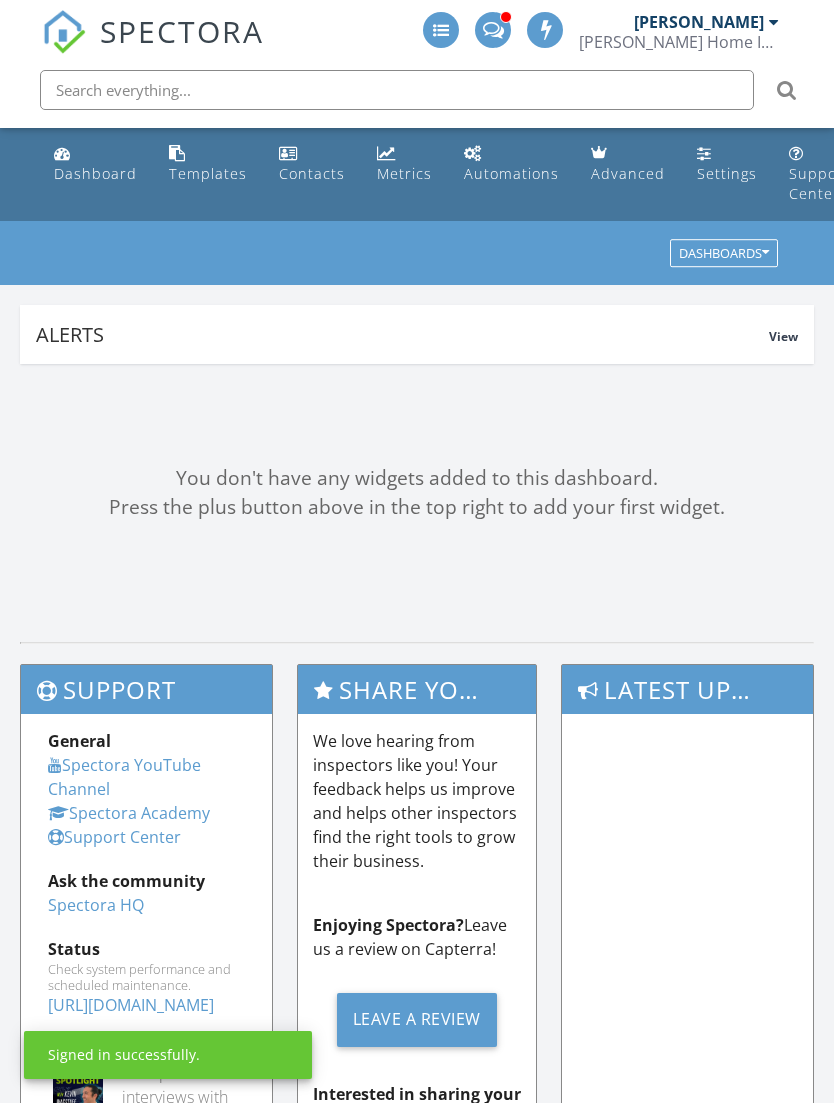 scroll, scrollTop: 0, scrollLeft: 0, axis: both 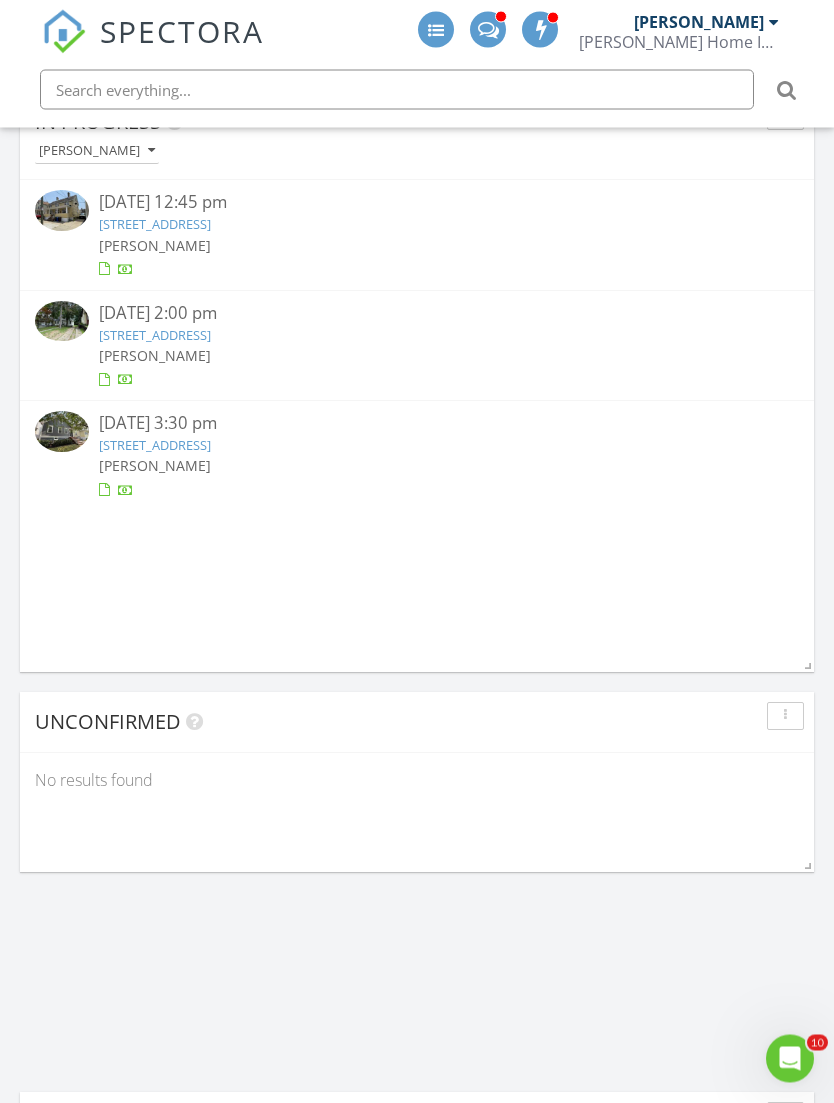 click on "322-324 Centre St, Elizabeth, NJ 07202" at bounding box center [155, 225] 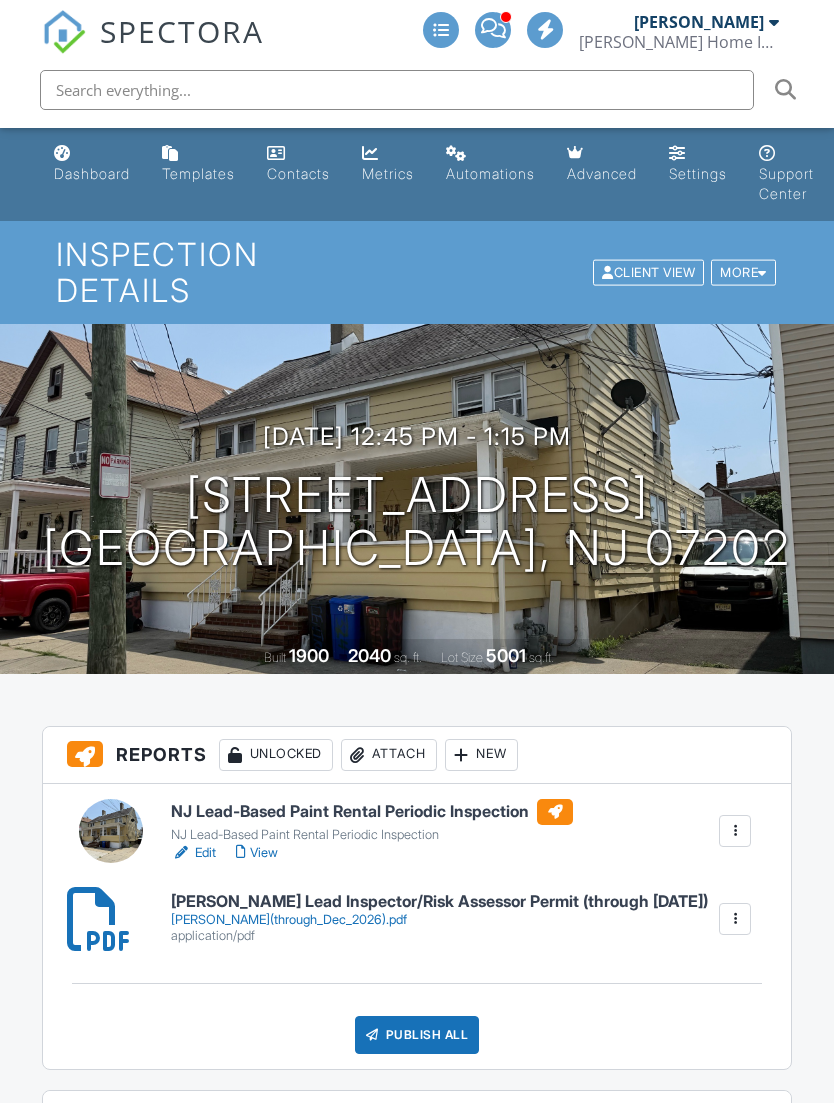 scroll, scrollTop: 0, scrollLeft: 0, axis: both 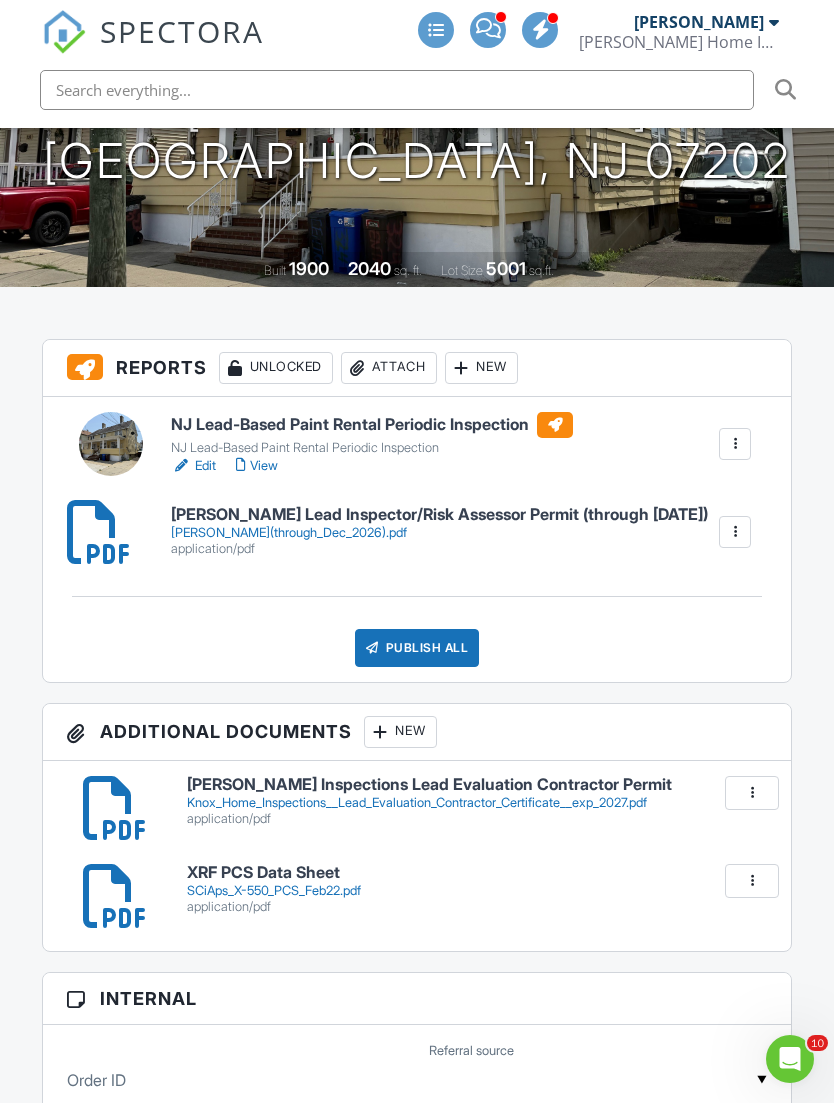 click on "Attach" at bounding box center [389, 368] 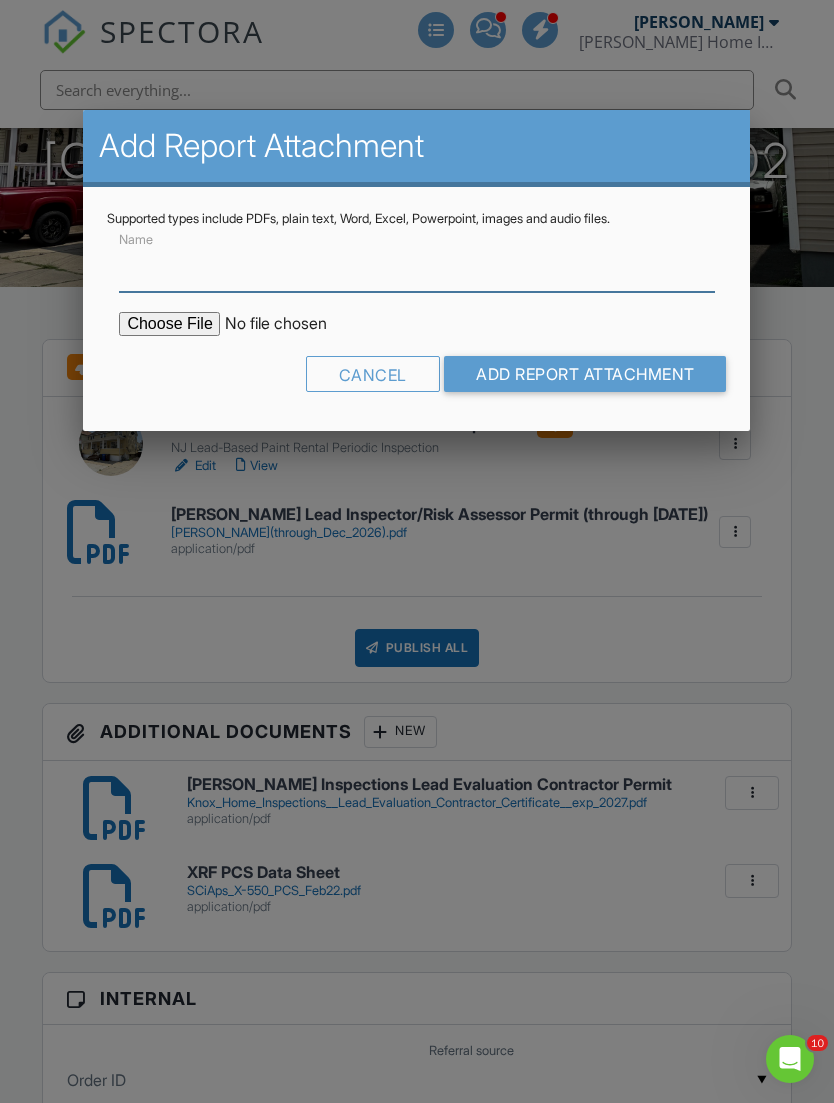 click on "Name" at bounding box center (416, 267) 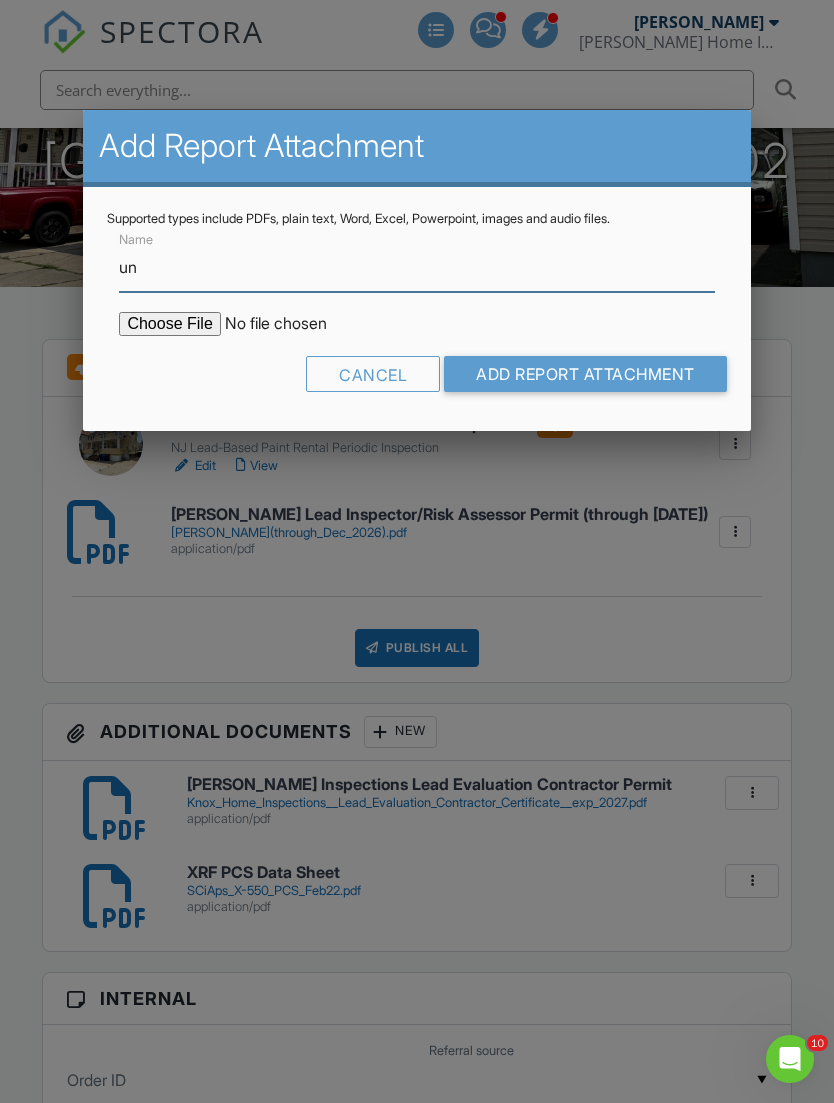 type on "u" 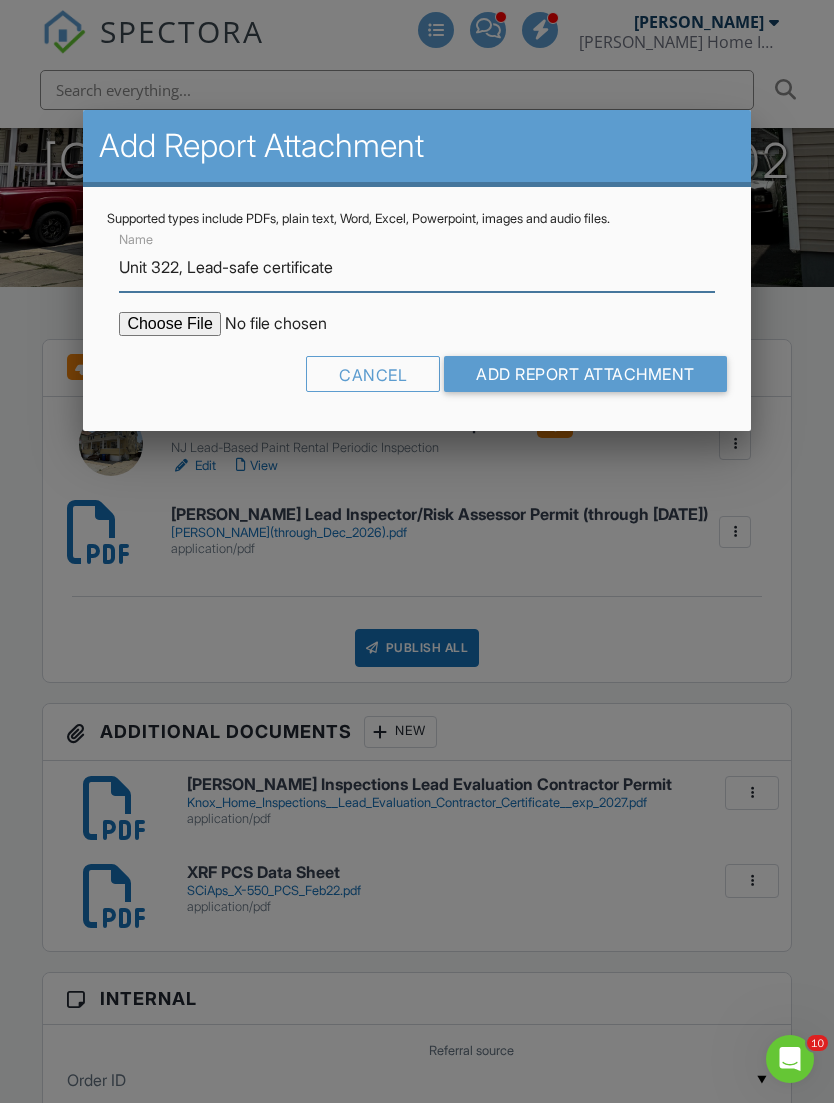 type on "Unit 322, Lead-safe certificate" 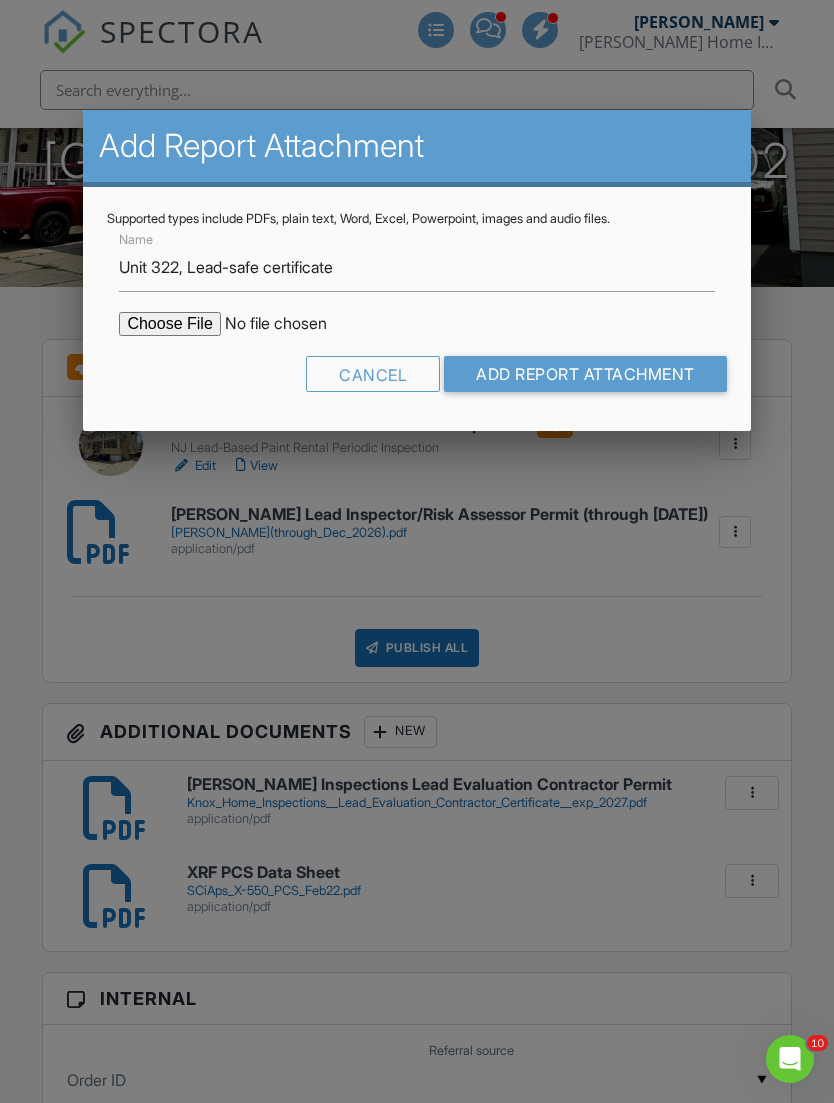 click at bounding box center [289, 324] 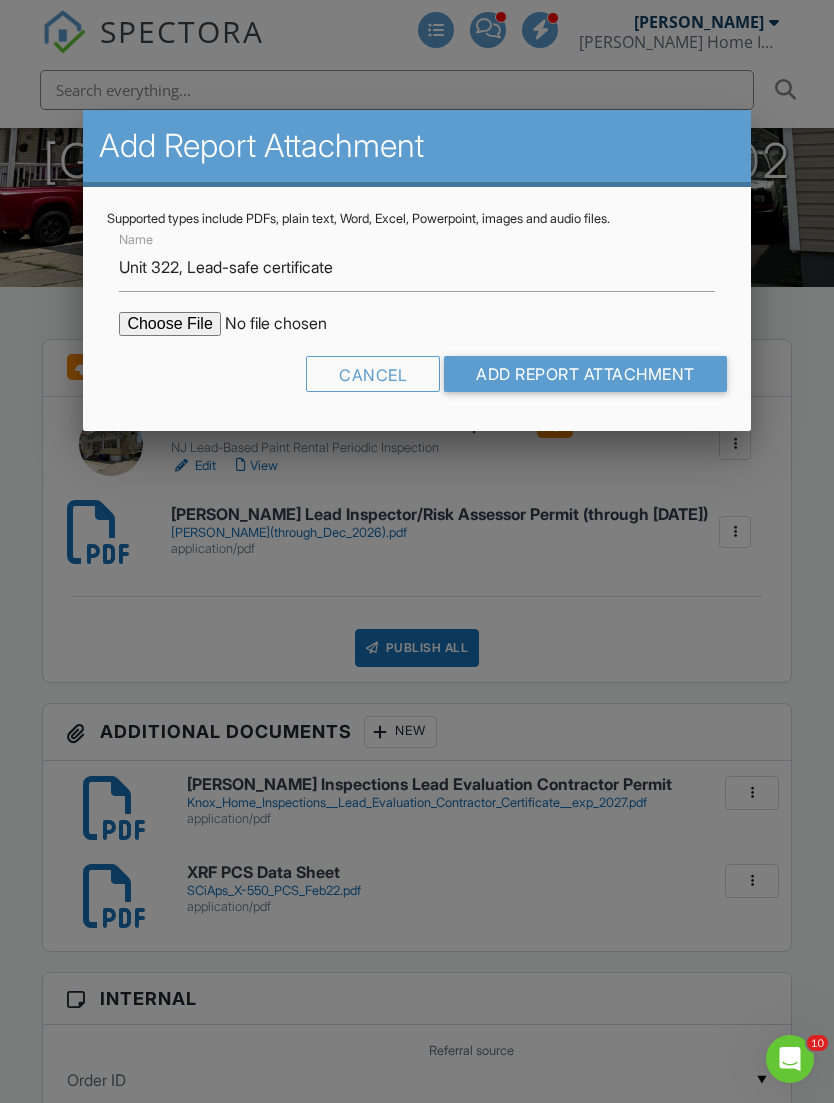 type on "C:\fakepath\322-324 Centre St, Elizabeth, Unit 322, Lead Safe Certificate 7-14-25.pdf" 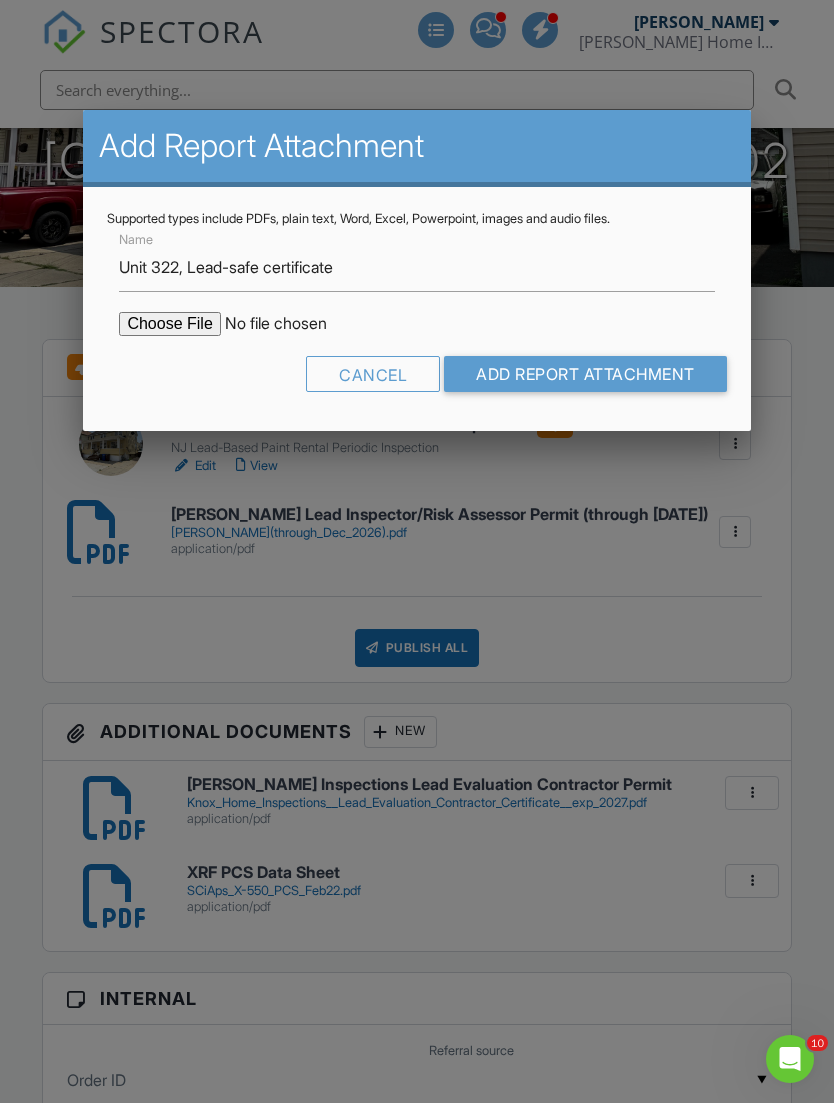click on "Add Report Attachment" at bounding box center [585, 374] 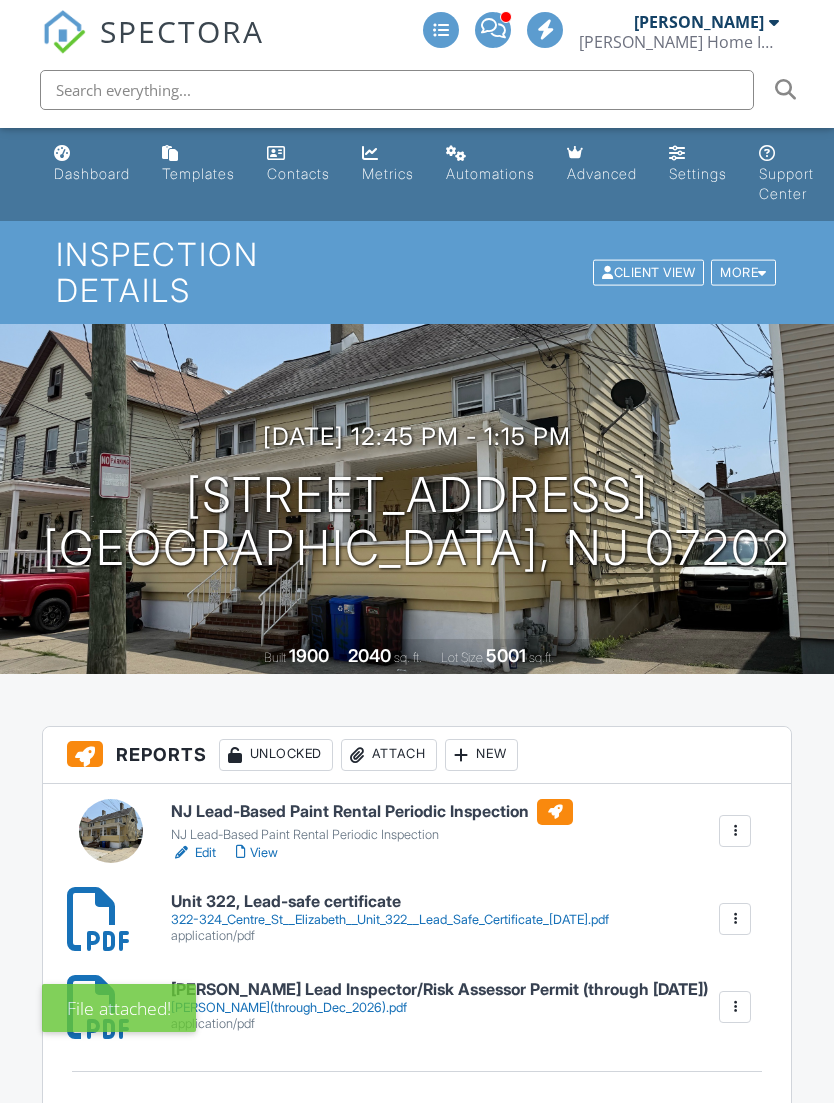 scroll, scrollTop: 0, scrollLeft: 0, axis: both 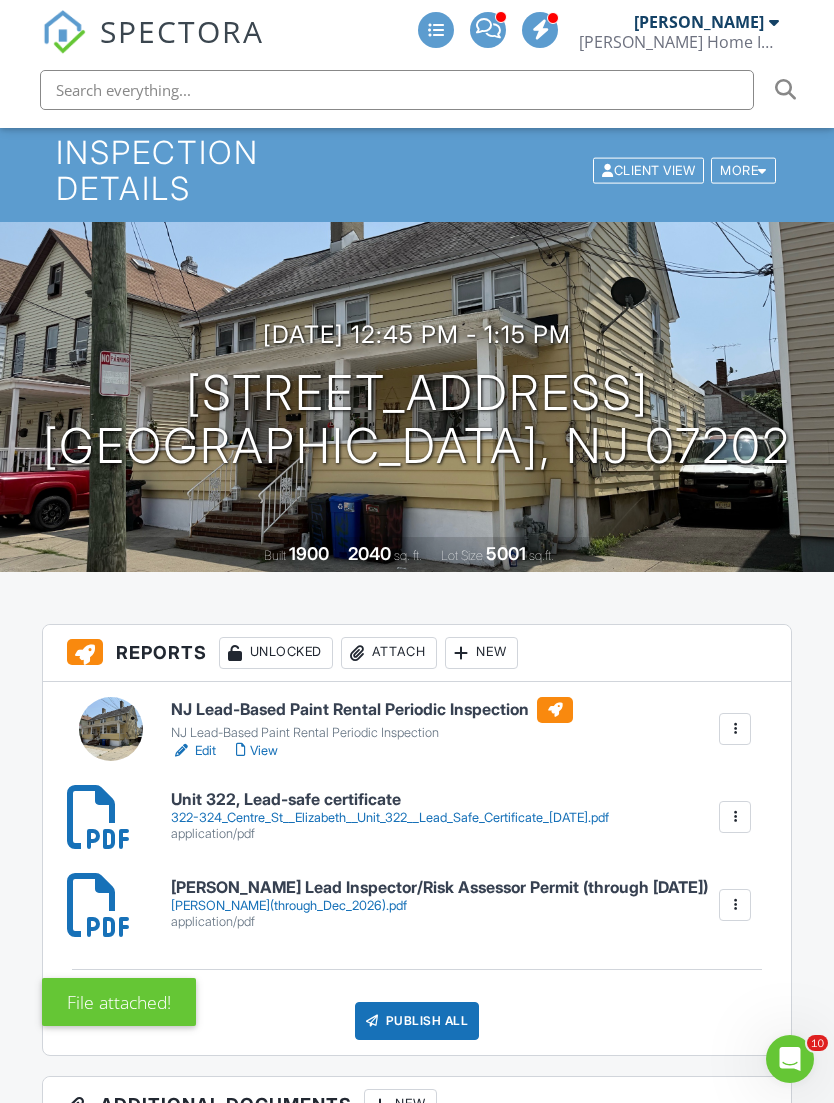 click on "322-324_Centre_St__Elizabeth__Unit_322__Lead_Safe_Certificate_7-14-25.pdf" at bounding box center (390, 818) 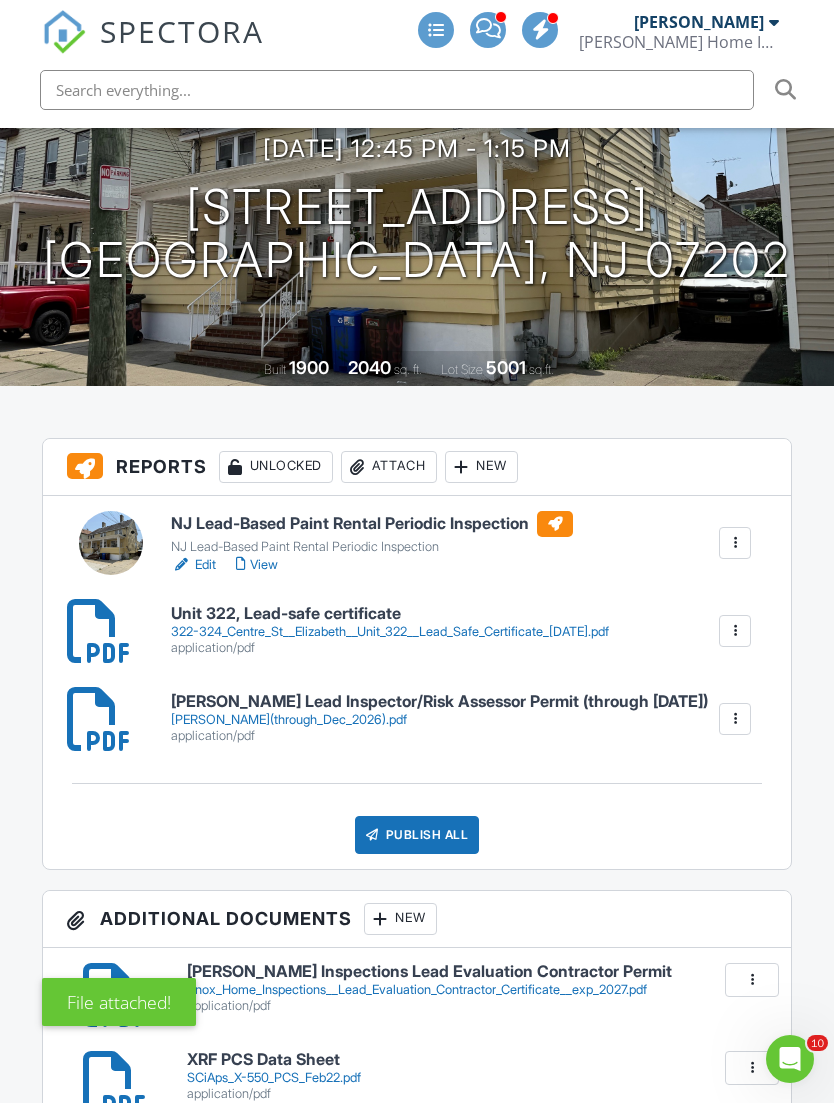 scroll, scrollTop: 312, scrollLeft: 0, axis: vertical 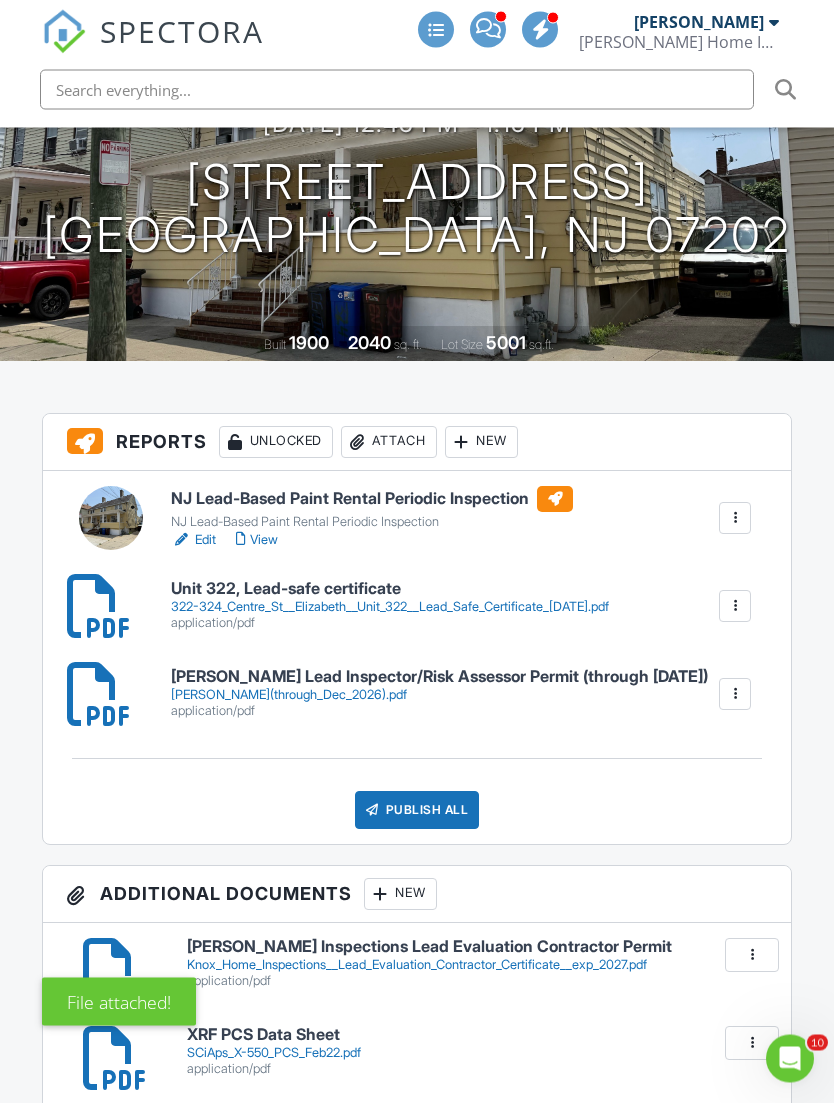 click on "View" at bounding box center [257, 541] 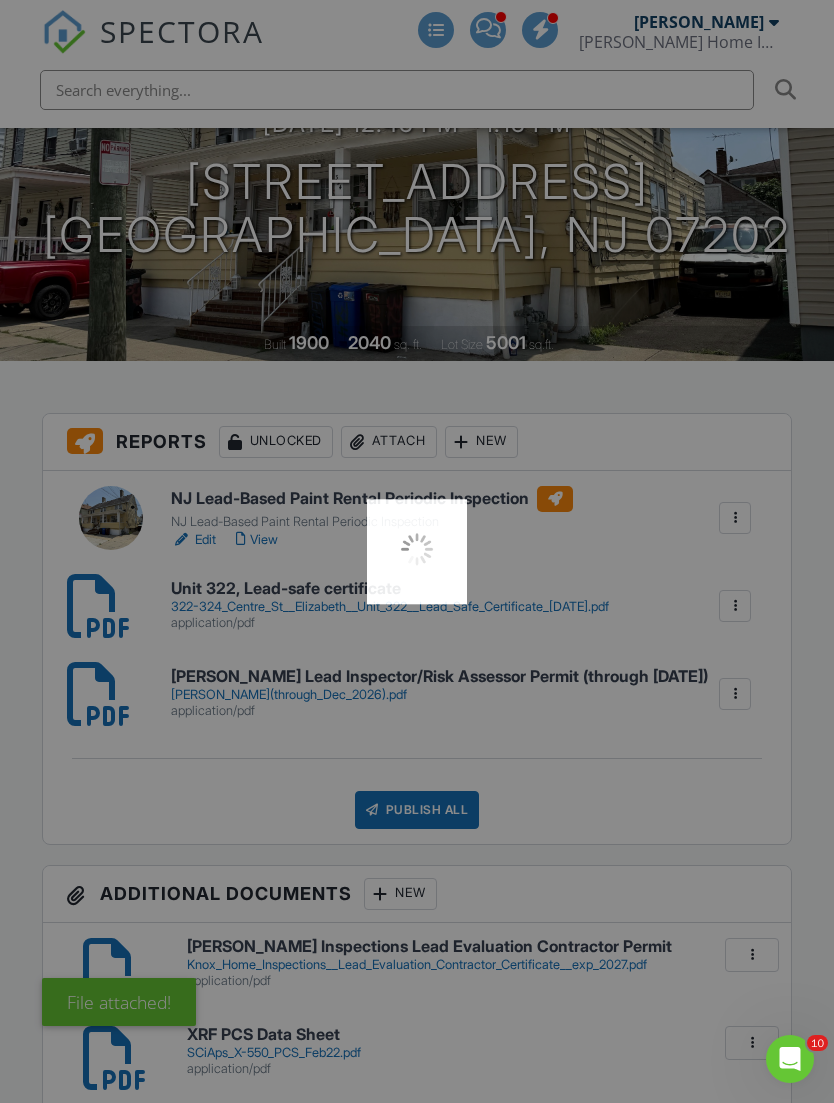 scroll, scrollTop: 377, scrollLeft: 0, axis: vertical 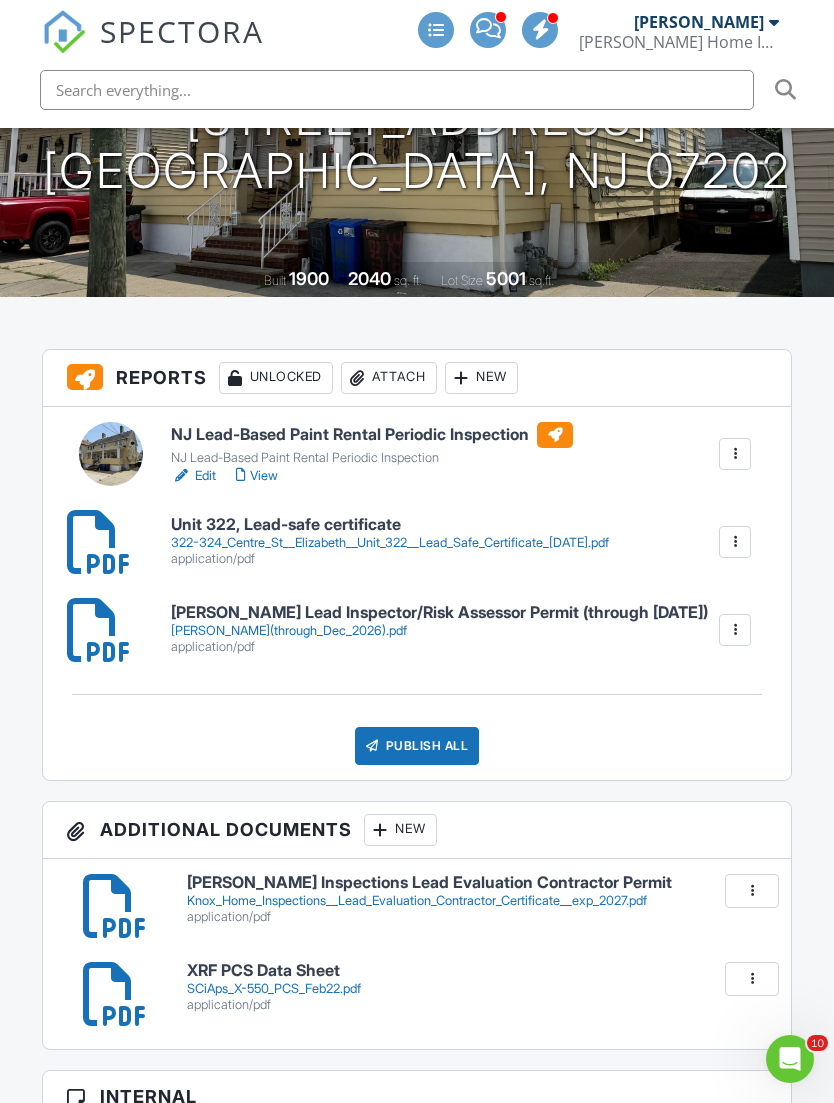 click on "Publish All" at bounding box center (417, 746) 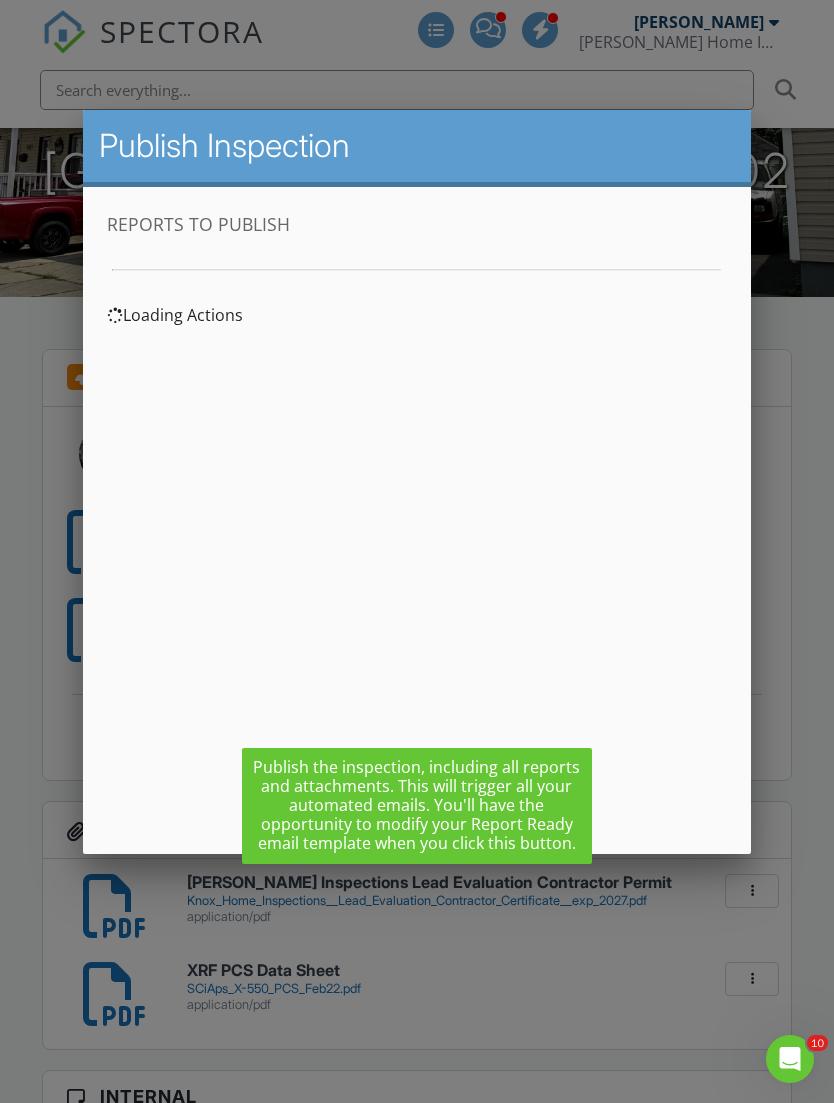 scroll, scrollTop: 0, scrollLeft: 0, axis: both 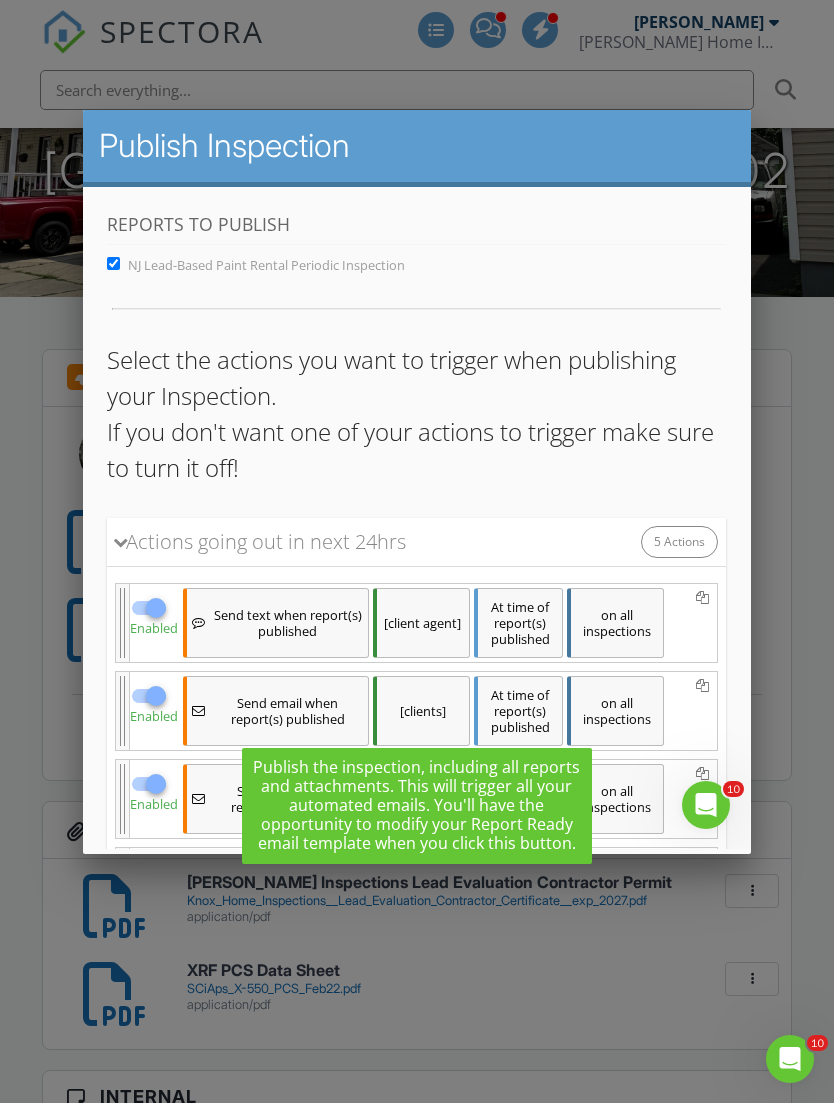 click on "Select the actions you want to trigger when publishing your
Inspection.
If you don't want one of your actions to trigger make sure to turn
it off!" at bounding box center [416, 414] 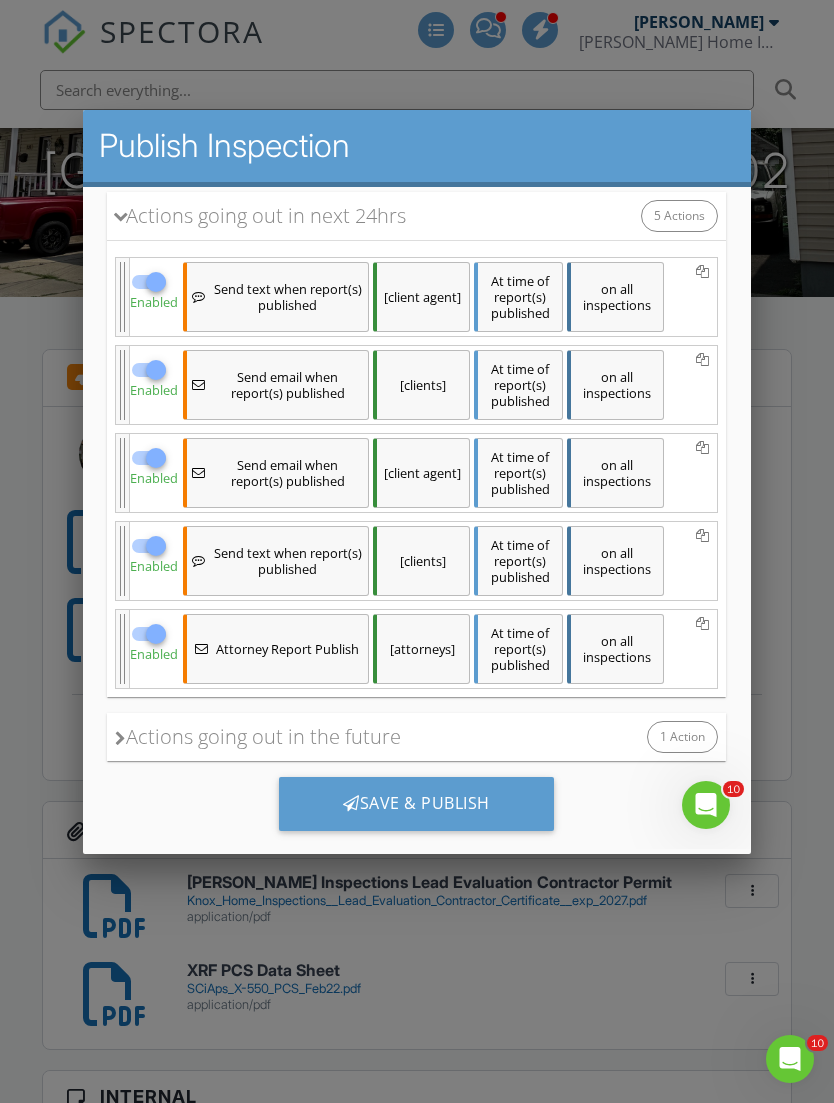 scroll, scrollTop: 325, scrollLeft: 0, axis: vertical 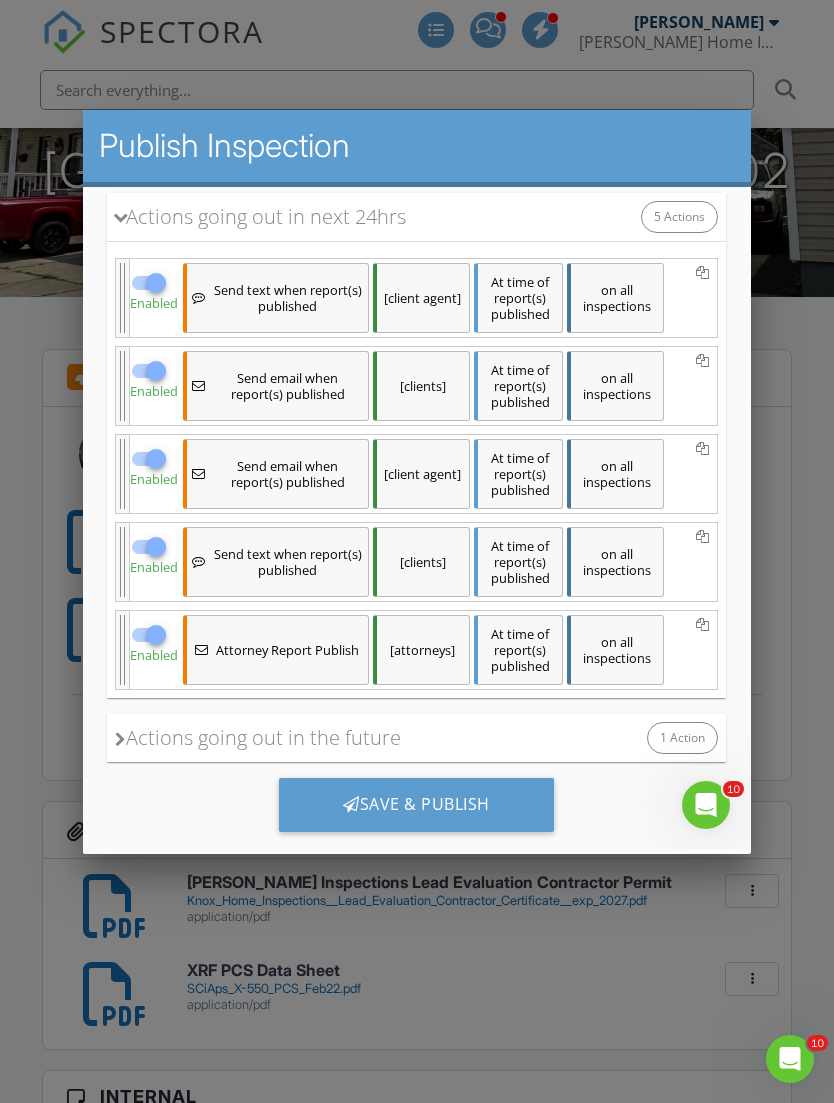 click on "Save & Publish" at bounding box center (416, 805) 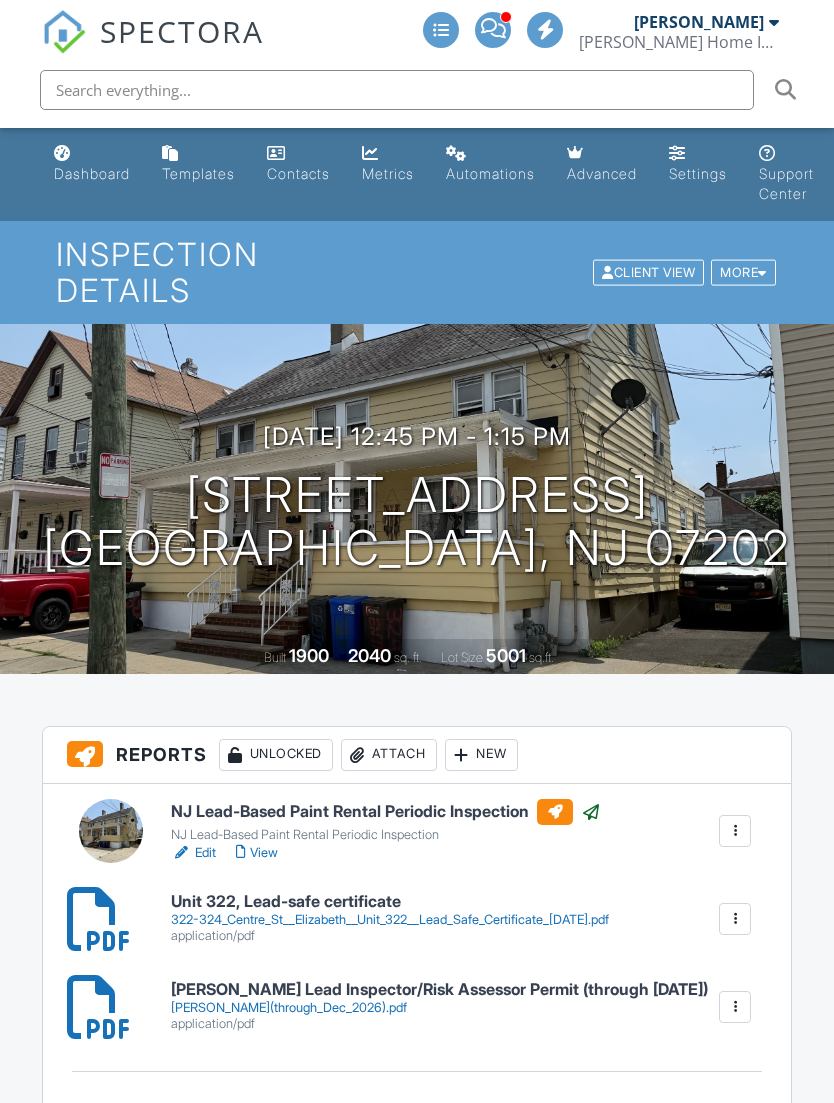 scroll, scrollTop: 0, scrollLeft: 0, axis: both 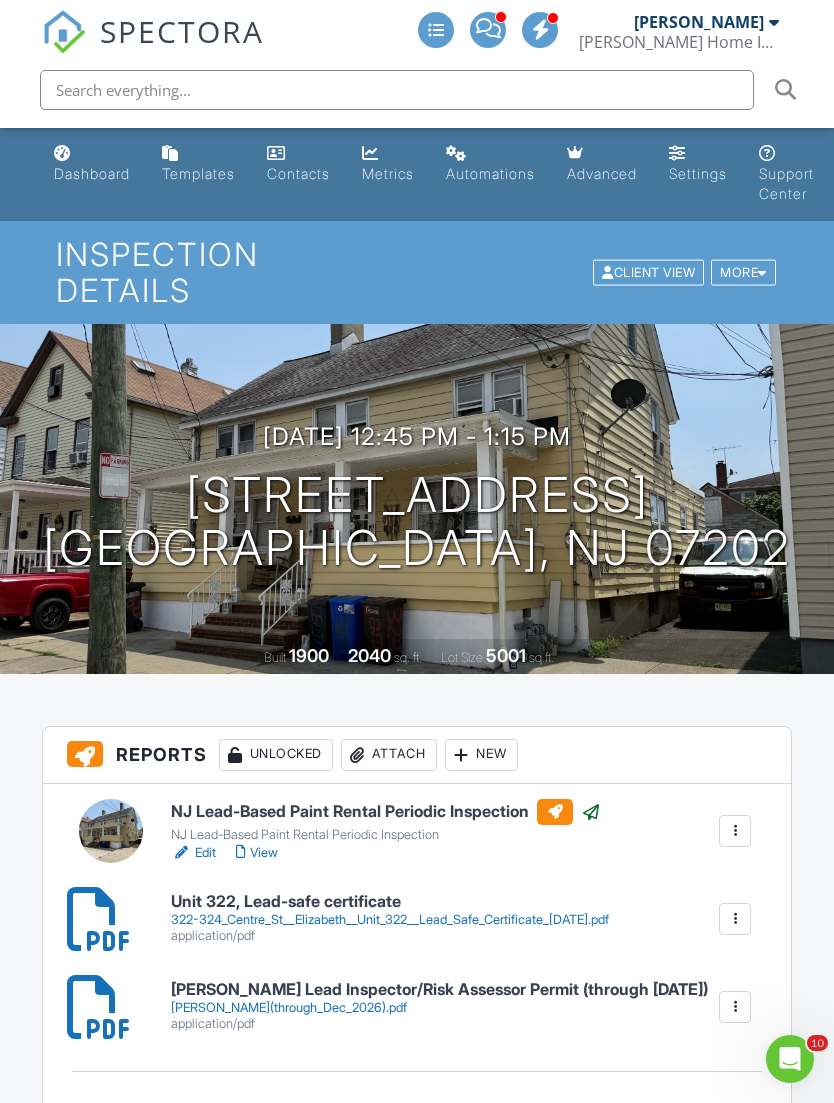 click on "Dashboard" at bounding box center [92, 164] 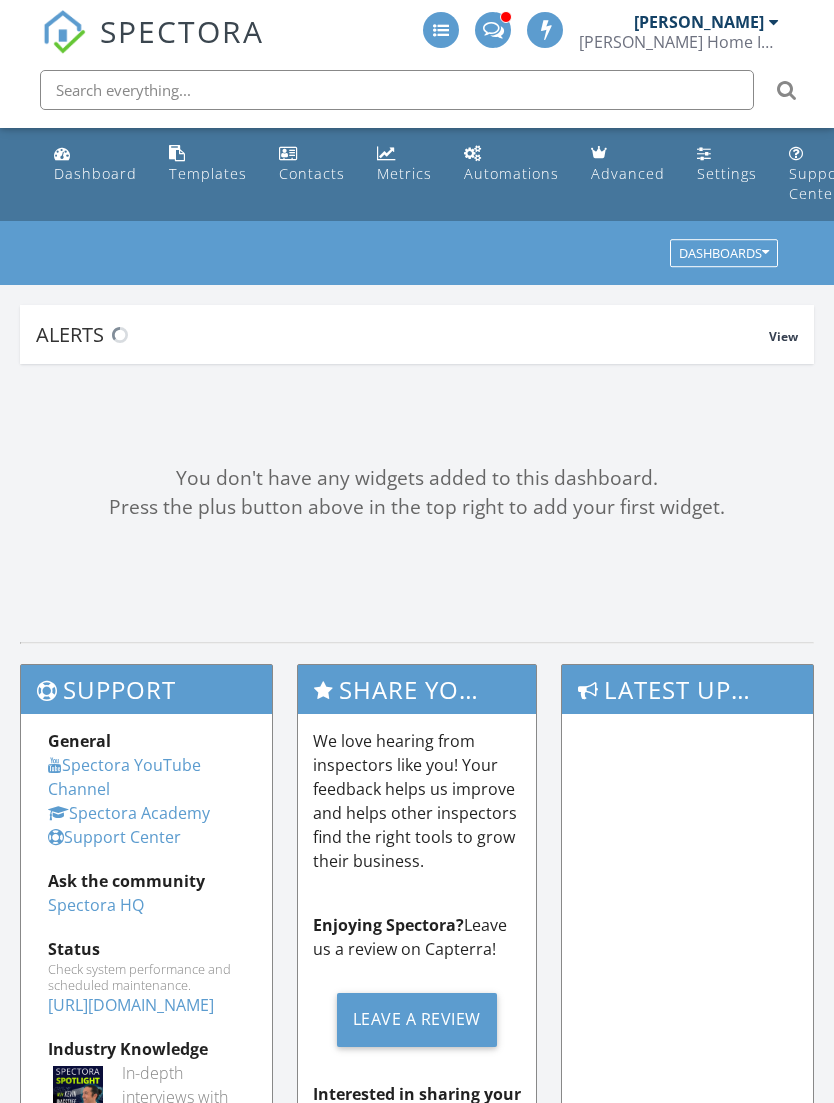 scroll, scrollTop: 0, scrollLeft: 0, axis: both 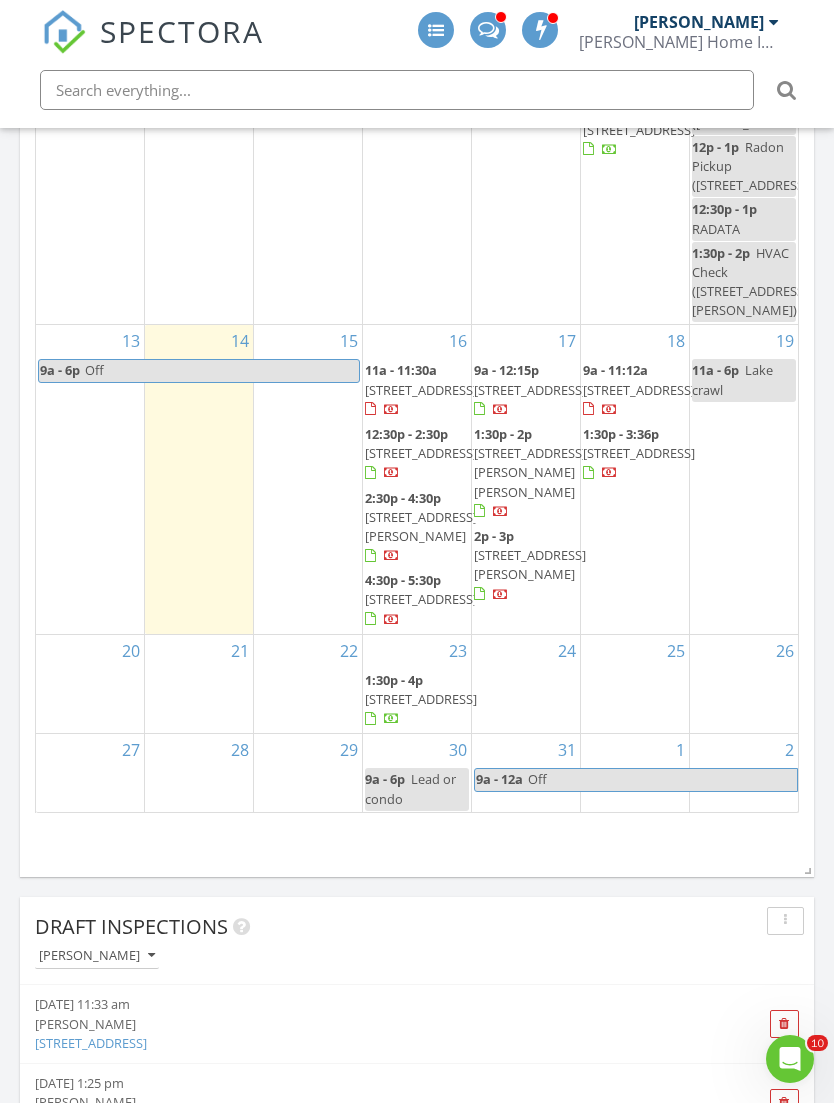 click on "19
11a - 6p
[GEOGRAPHIC_DATA]" at bounding box center [744, 479] 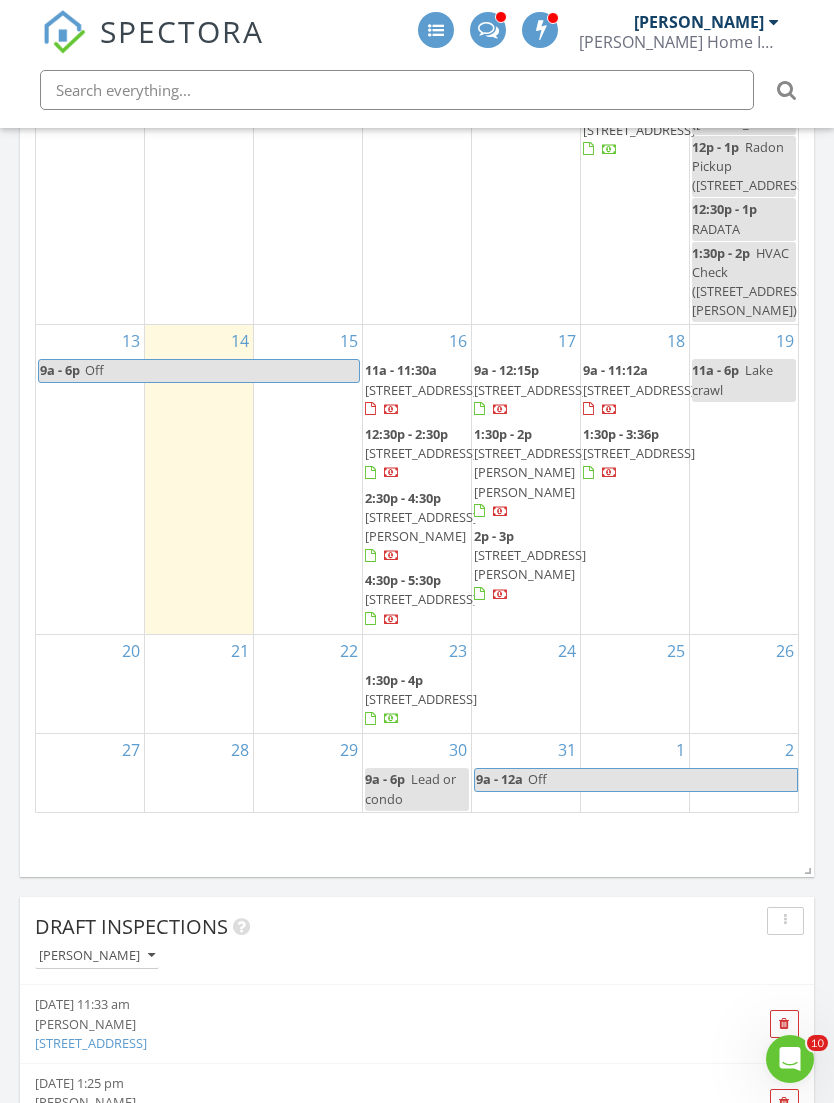 click on "46 5th St, Midland Park, NJ" at bounding box center (91, 1043) 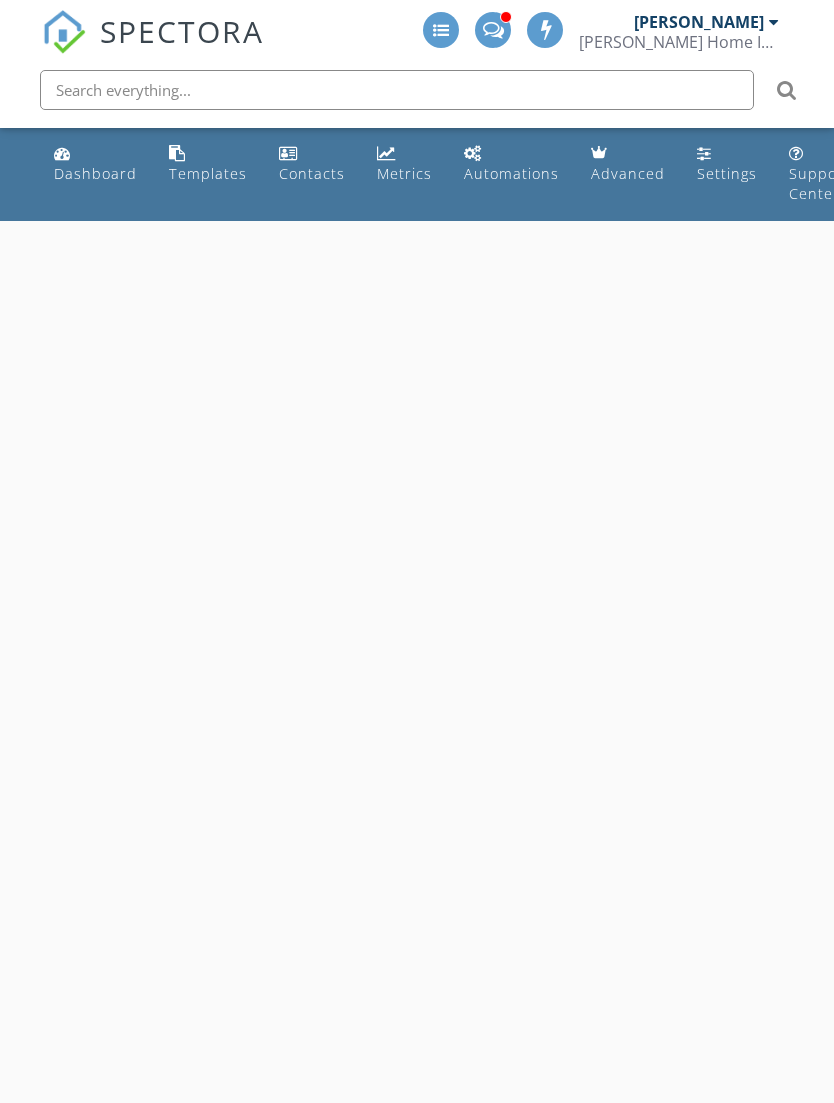scroll, scrollTop: 0, scrollLeft: 0, axis: both 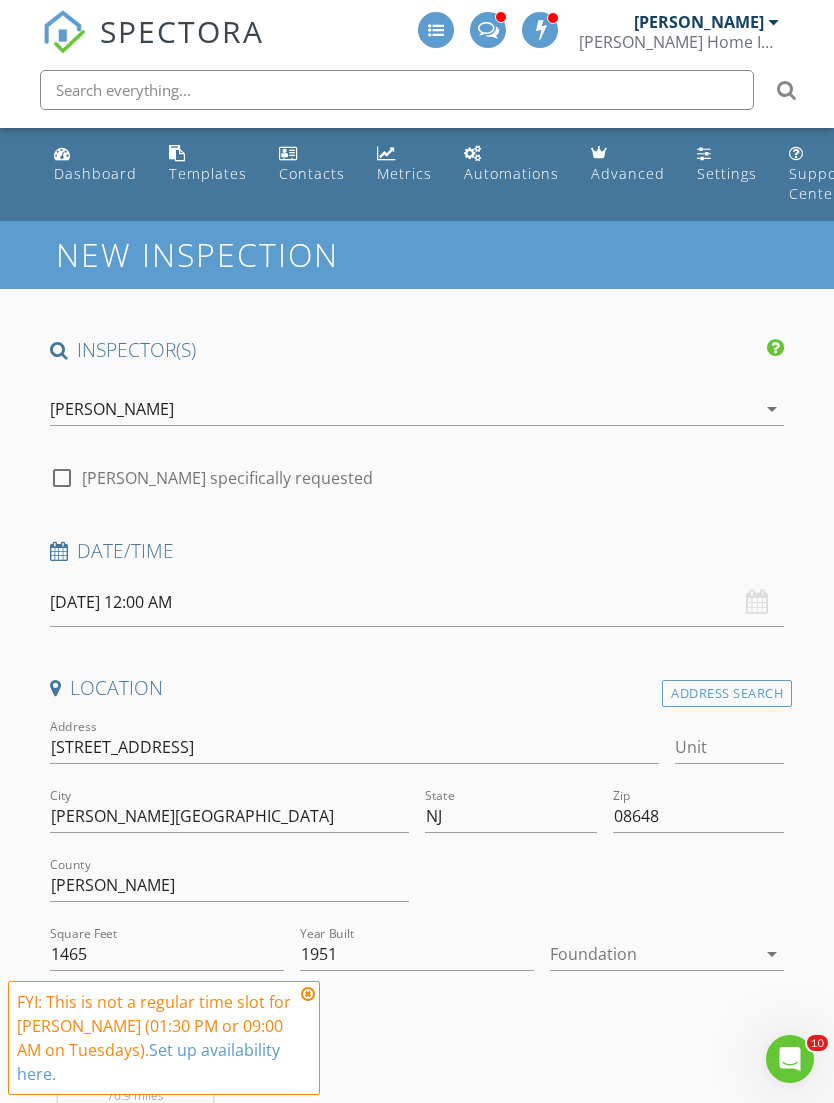 click at bounding box center [62, 153] 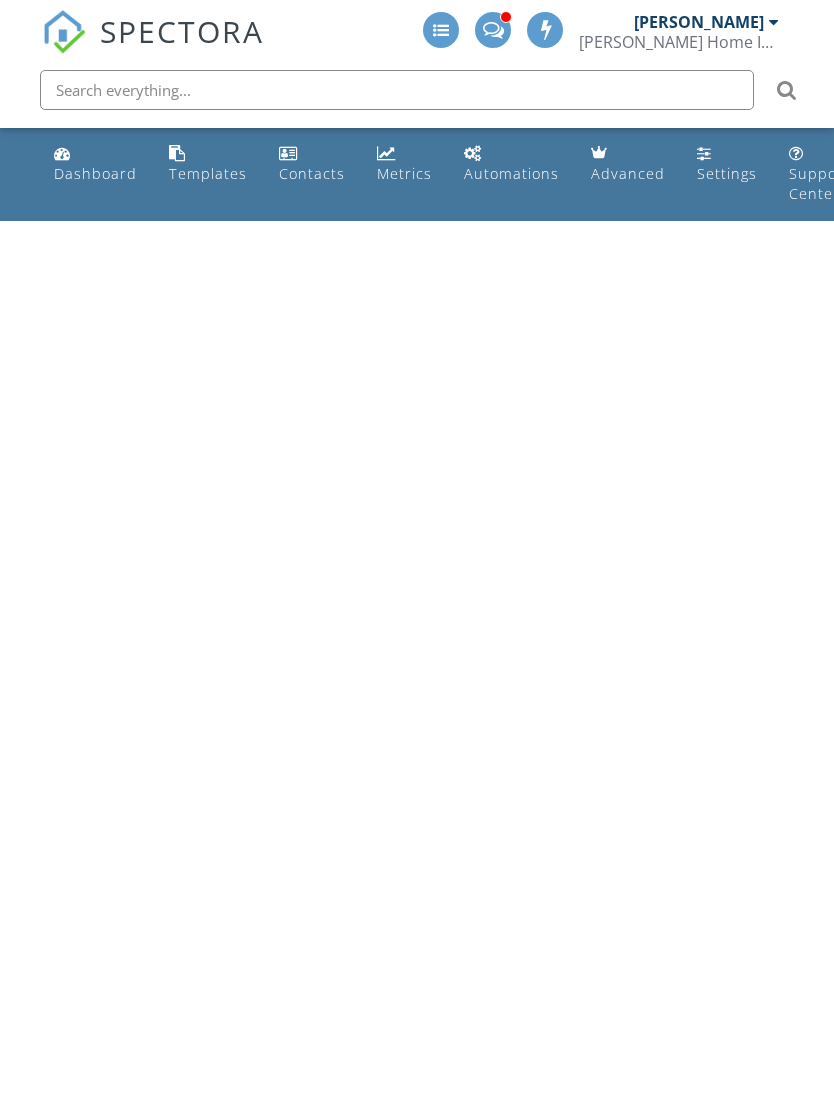 scroll, scrollTop: 0, scrollLeft: 0, axis: both 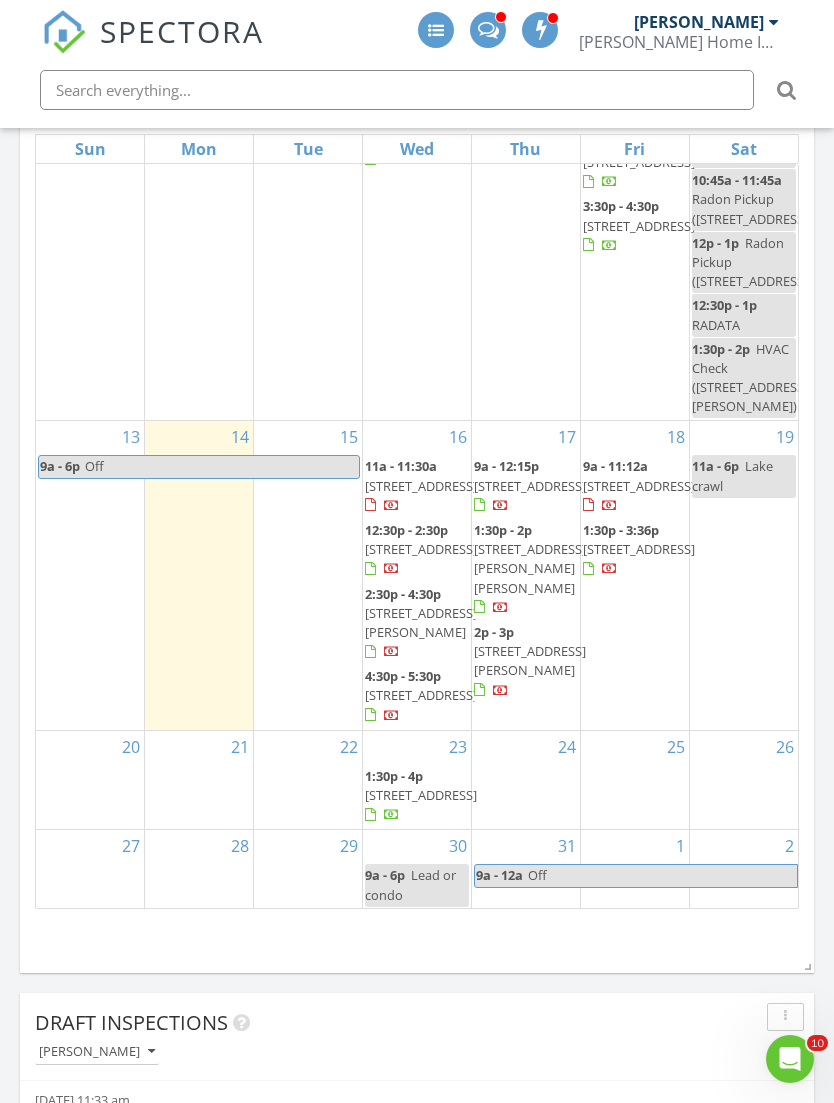 click at bounding box center (397, 90) 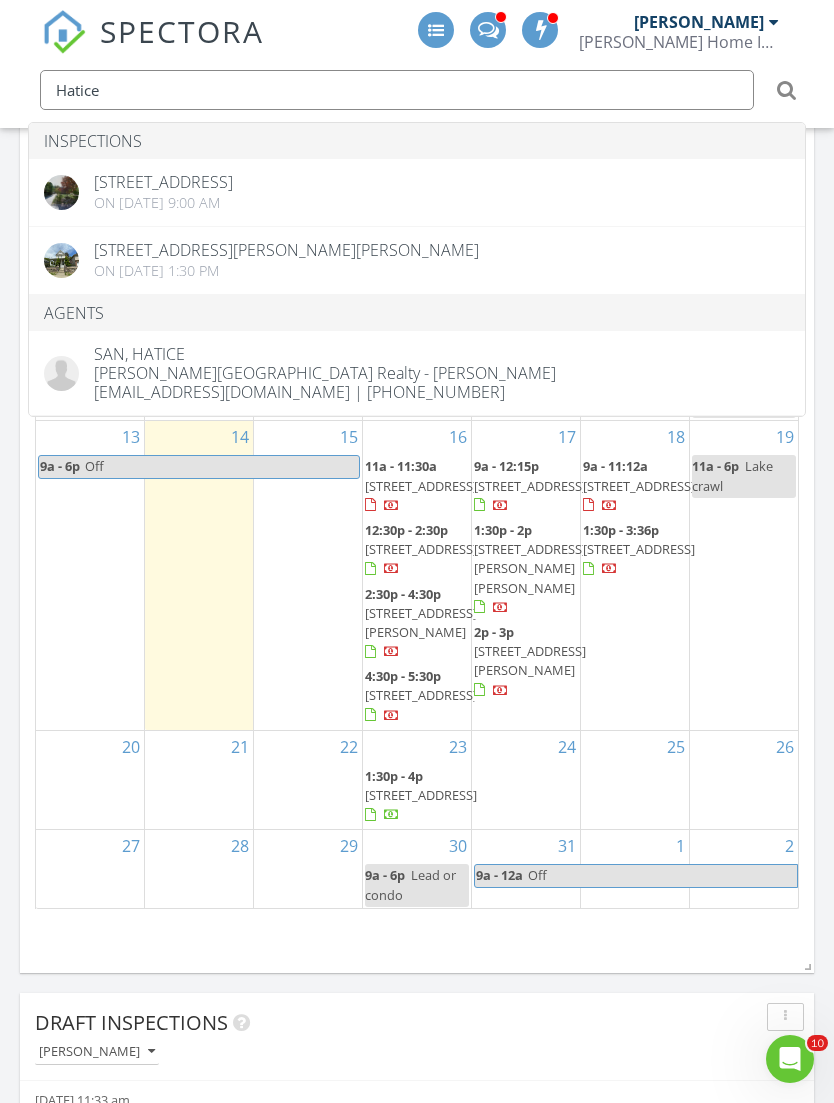 type on "Hatice" 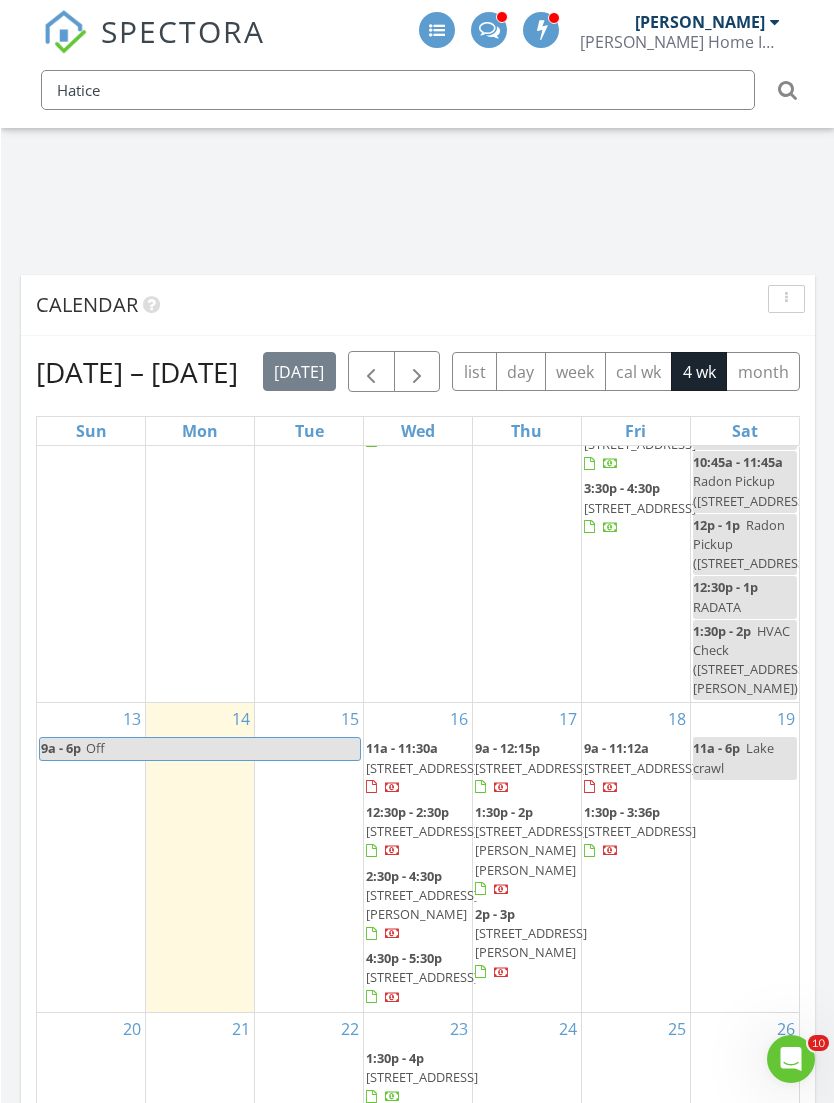 scroll, scrollTop: 2313, scrollLeft: 0, axis: vertical 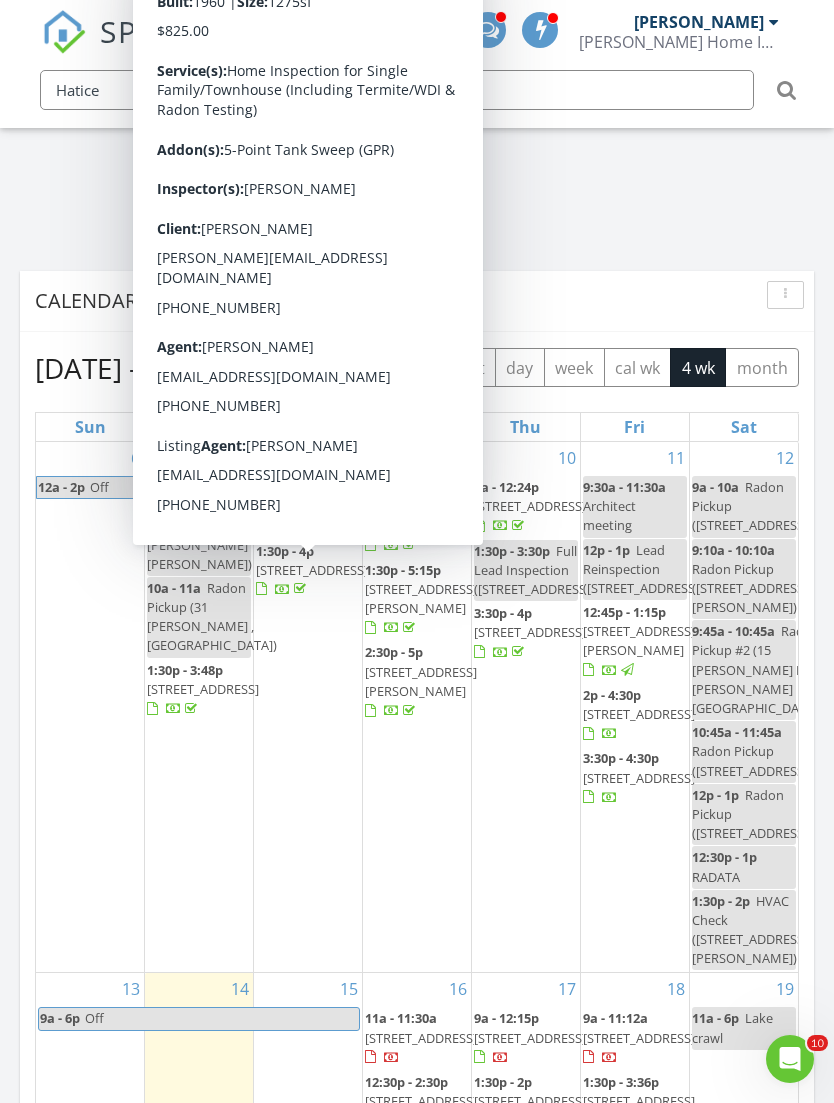 click on "12 Sunrise Dr, Wantage 07461" at bounding box center [312, 570] 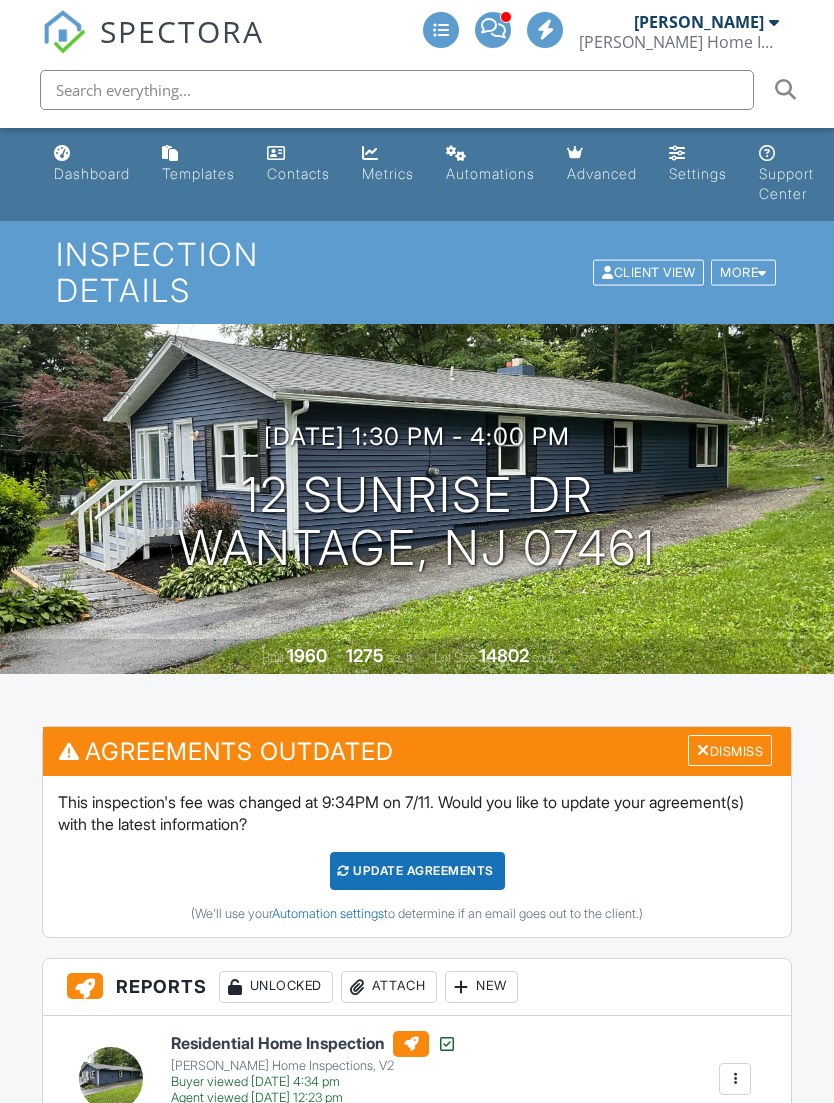 scroll, scrollTop: 374, scrollLeft: 0, axis: vertical 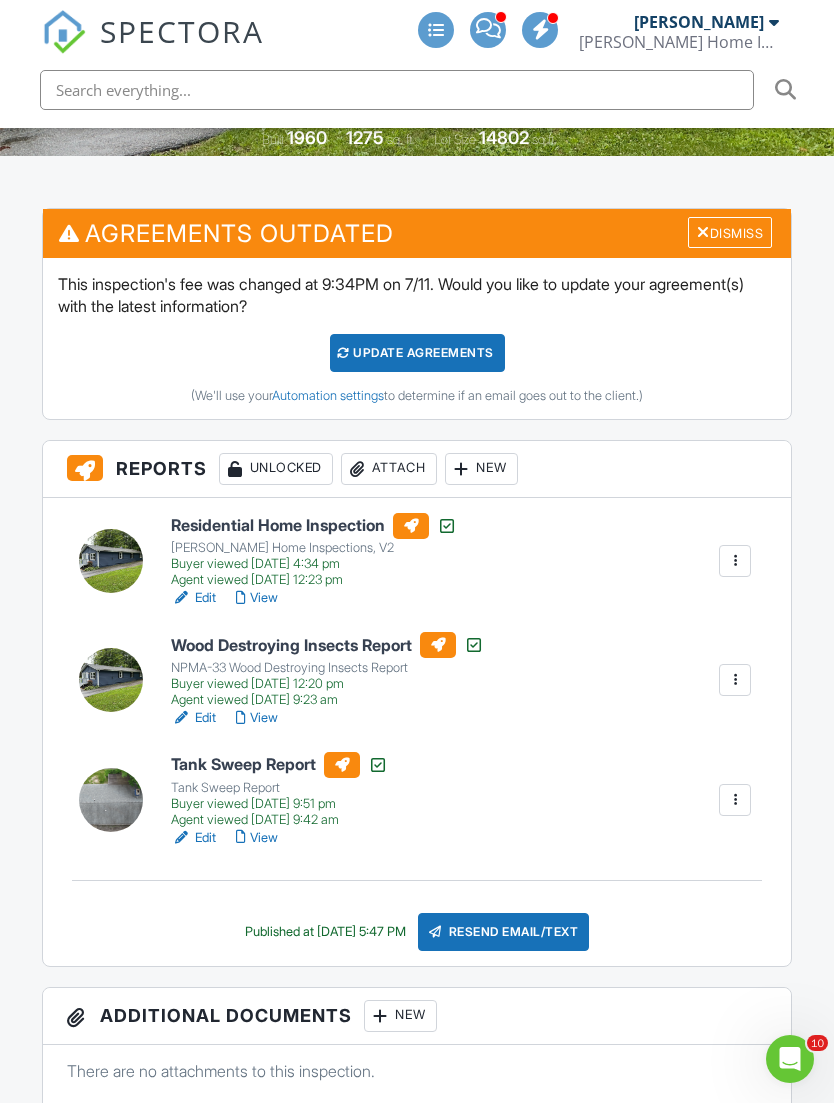 click at bounding box center (735, 800) 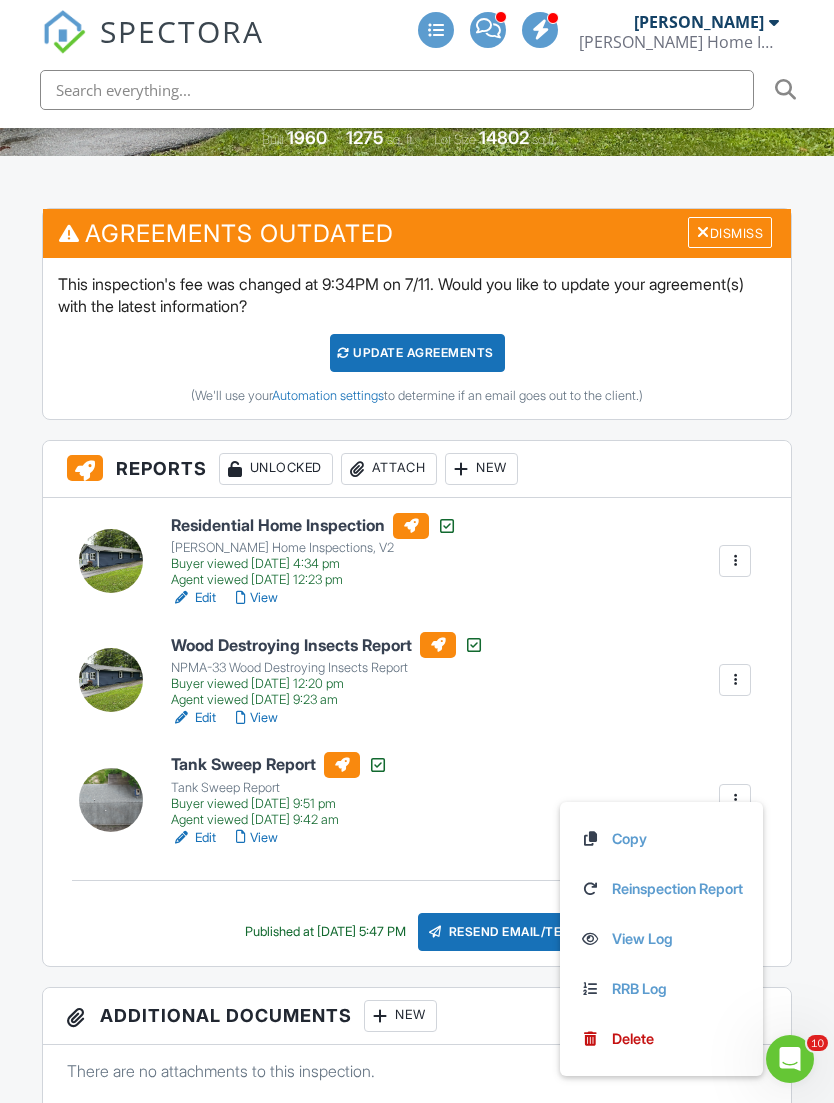 click on "Dashboard
Templates
Contacts
Metrics
Automations
Advanced
Settings
Support Center
Inspection Details
Client View
More
Property Details
Reschedule
Reorder / Copy
Share
Cancel
Delete
Print Order
Convert to V9
View Change Log
07/08/2025  1:30 pm
- 4:00 pm
12 Sunrise Dr
Wantage, NJ 07461
Built
1960
1275
sq. ft.
Lot Size
14802
sq.ft.
+ − Leaflet  |  © MapTiler   © OpenStreetMap contributors
All emails and texts are disabled for this inspection!
All emails and texts have been disabled for this inspection. This may have happened due to someone manually disabling them or this inspection being unconfirmed when it was scheduled. To re-enable emails and texts for this inspection, click the button below." at bounding box center [417, 3650] 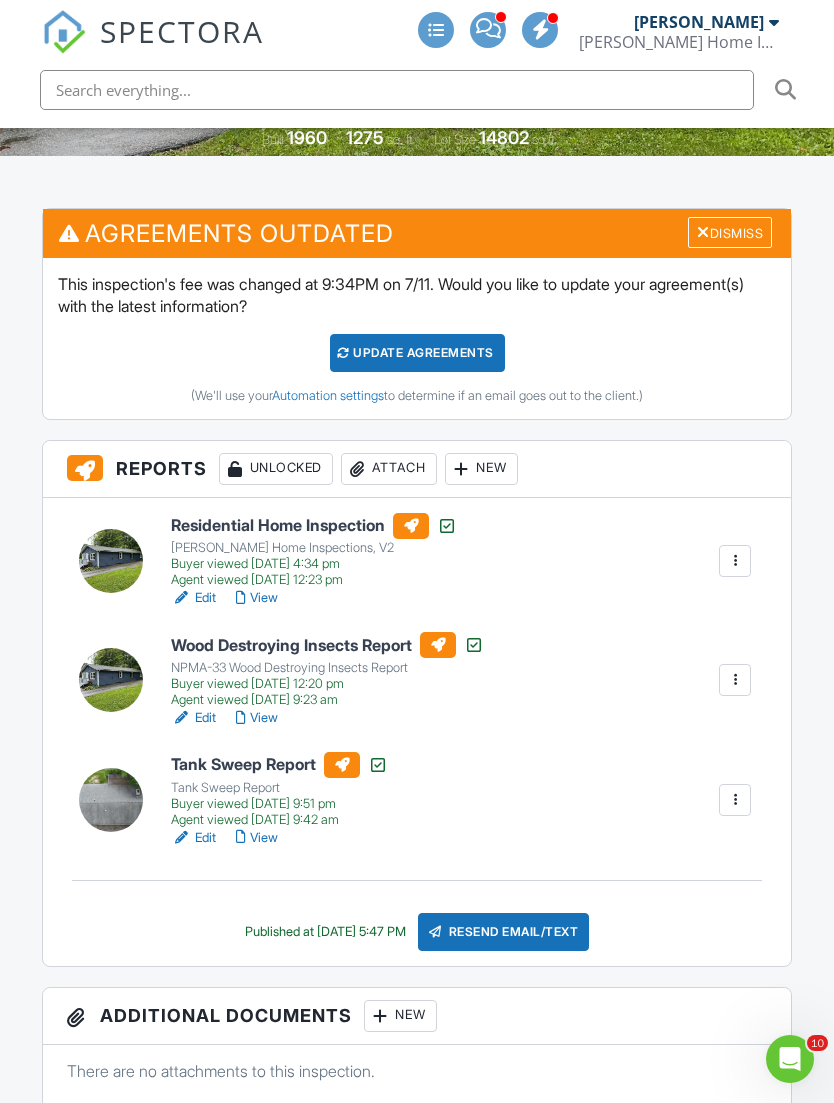 click at bounding box center (735, 800) 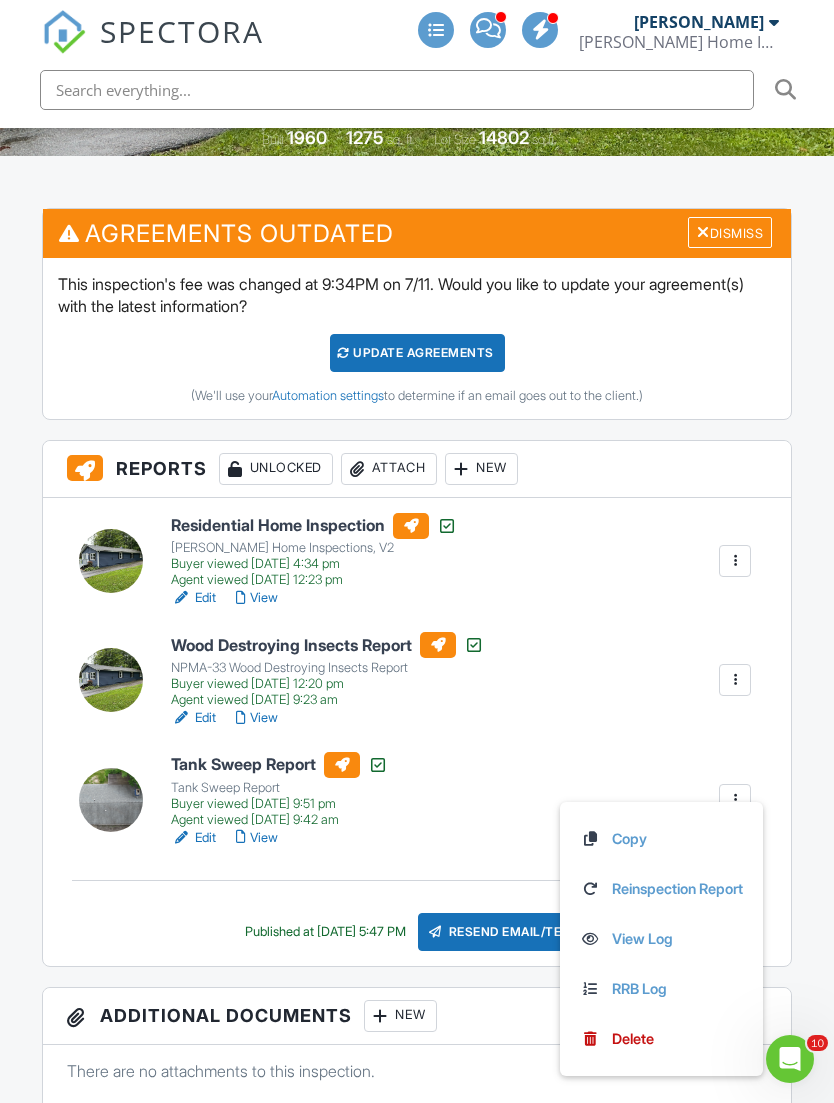 click on "View Log" at bounding box center (661, 939) 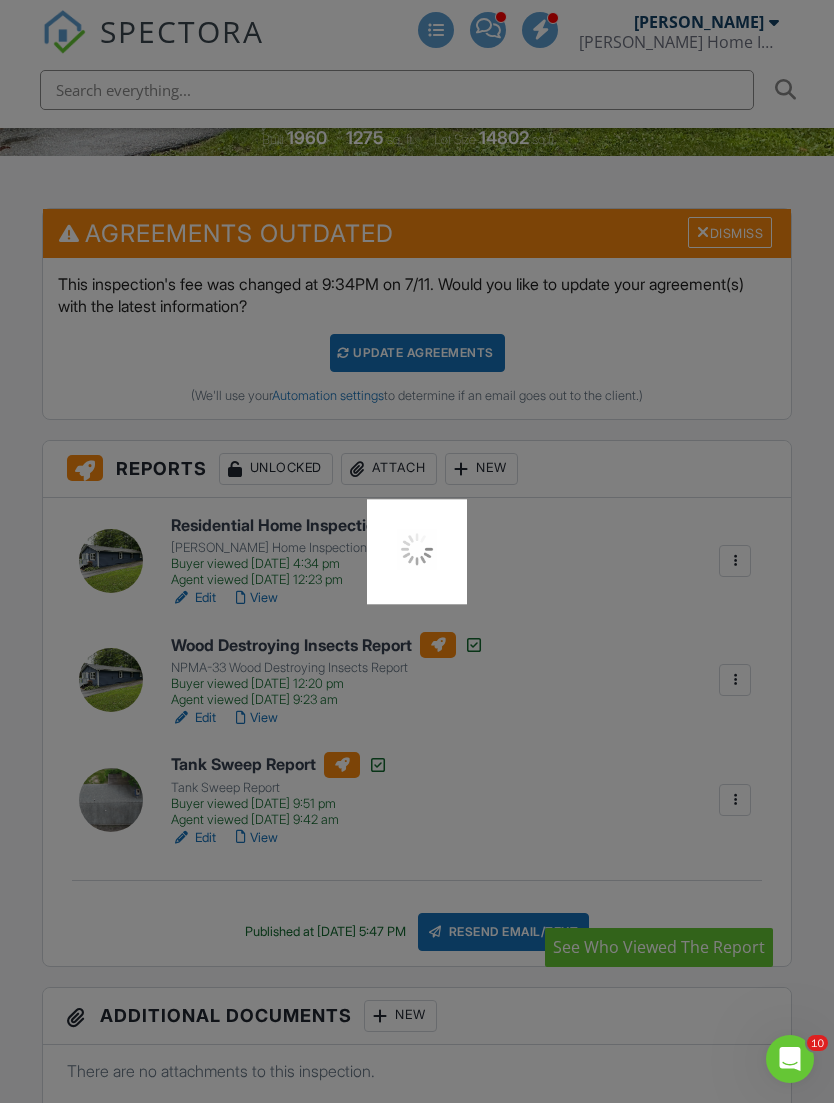 scroll, scrollTop: 582, scrollLeft: 0, axis: vertical 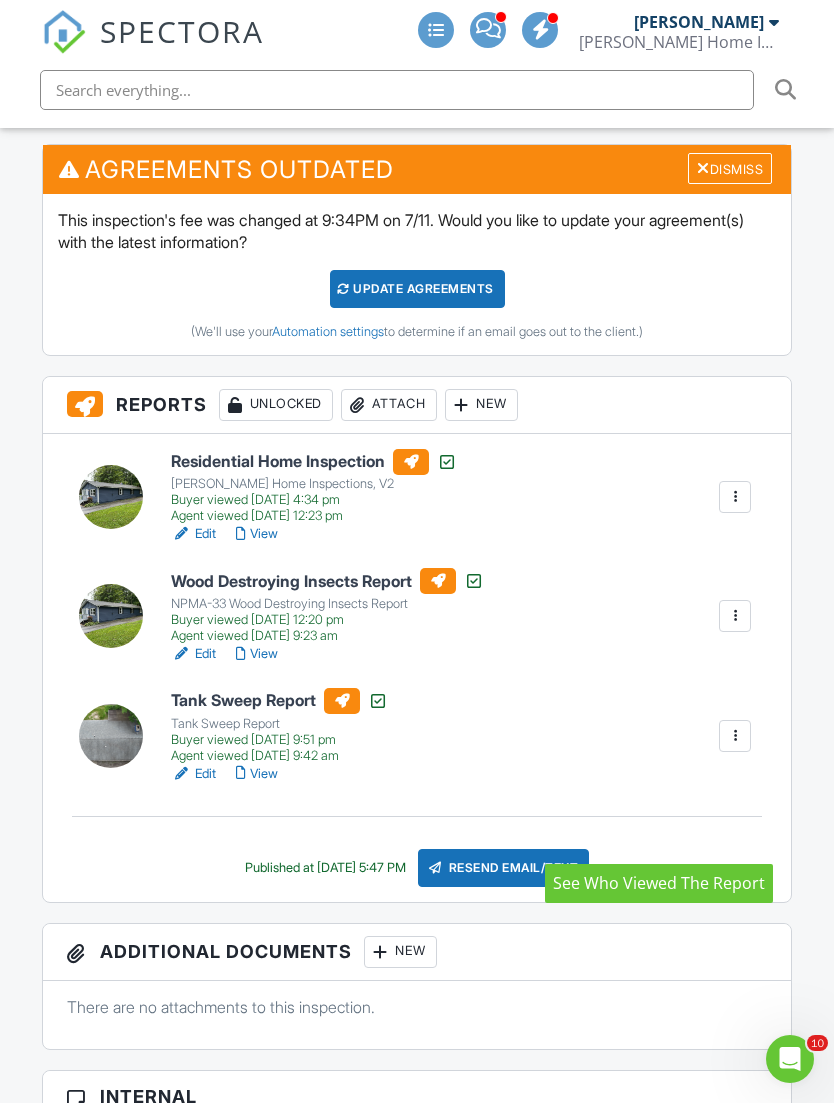 click on "View" at bounding box center (257, 774) 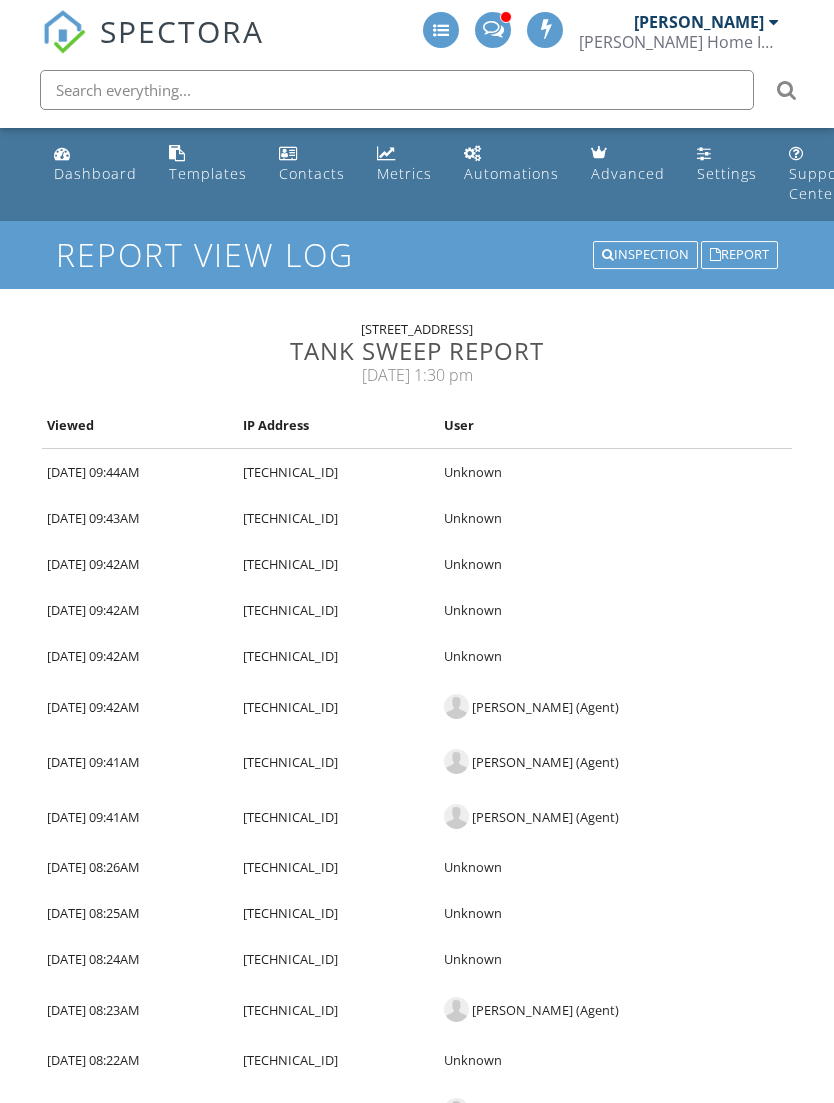 scroll, scrollTop: 0, scrollLeft: 0, axis: both 